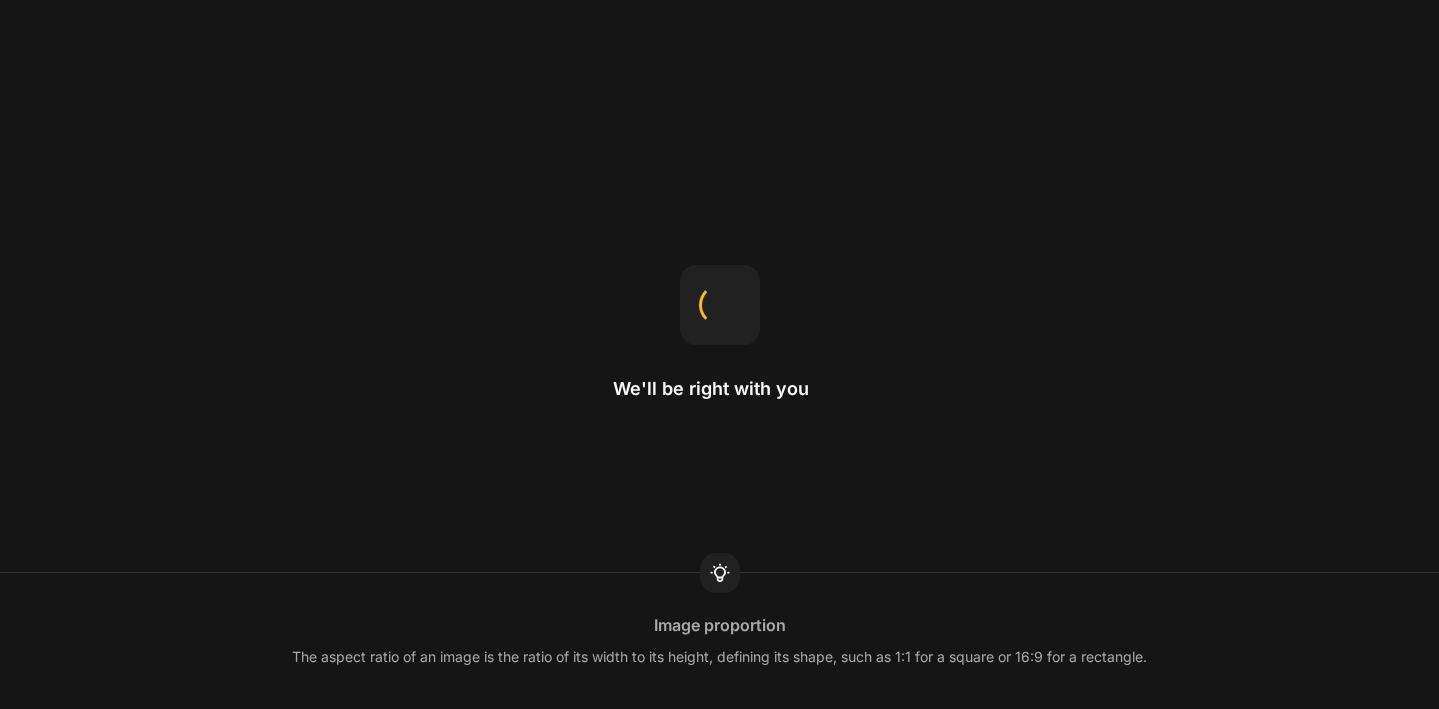 scroll, scrollTop: 0, scrollLeft: 0, axis: both 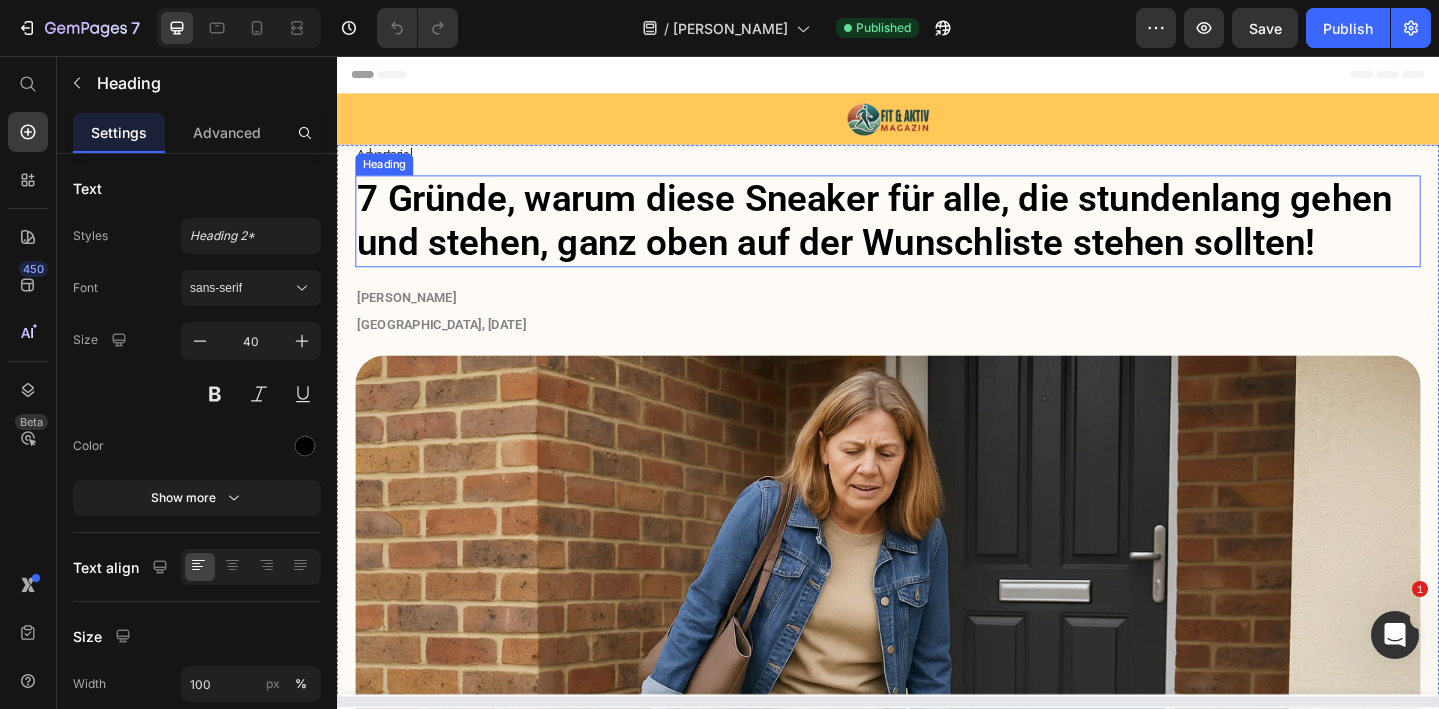 click on "7 Gründe, warum diese Sneaker für alle, die stundenlang gehen und stehen, ganz oben auf der Wunschliste stehen sollten!" at bounding box center (922, 235) 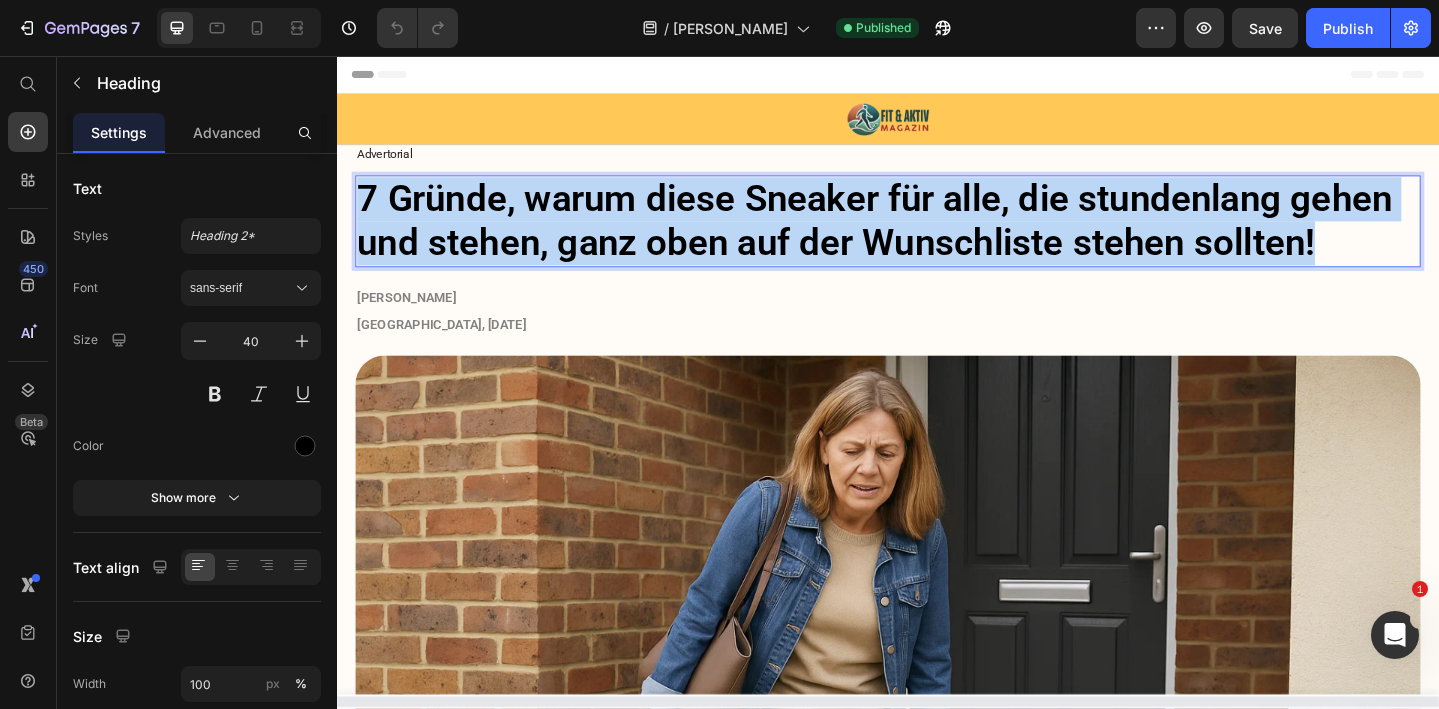 click on "7 Gründe, warum diese Sneaker für alle, die stundenlang gehen und stehen, ganz oben auf der Wunschliste stehen sollten!" at bounding box center (922, 235) 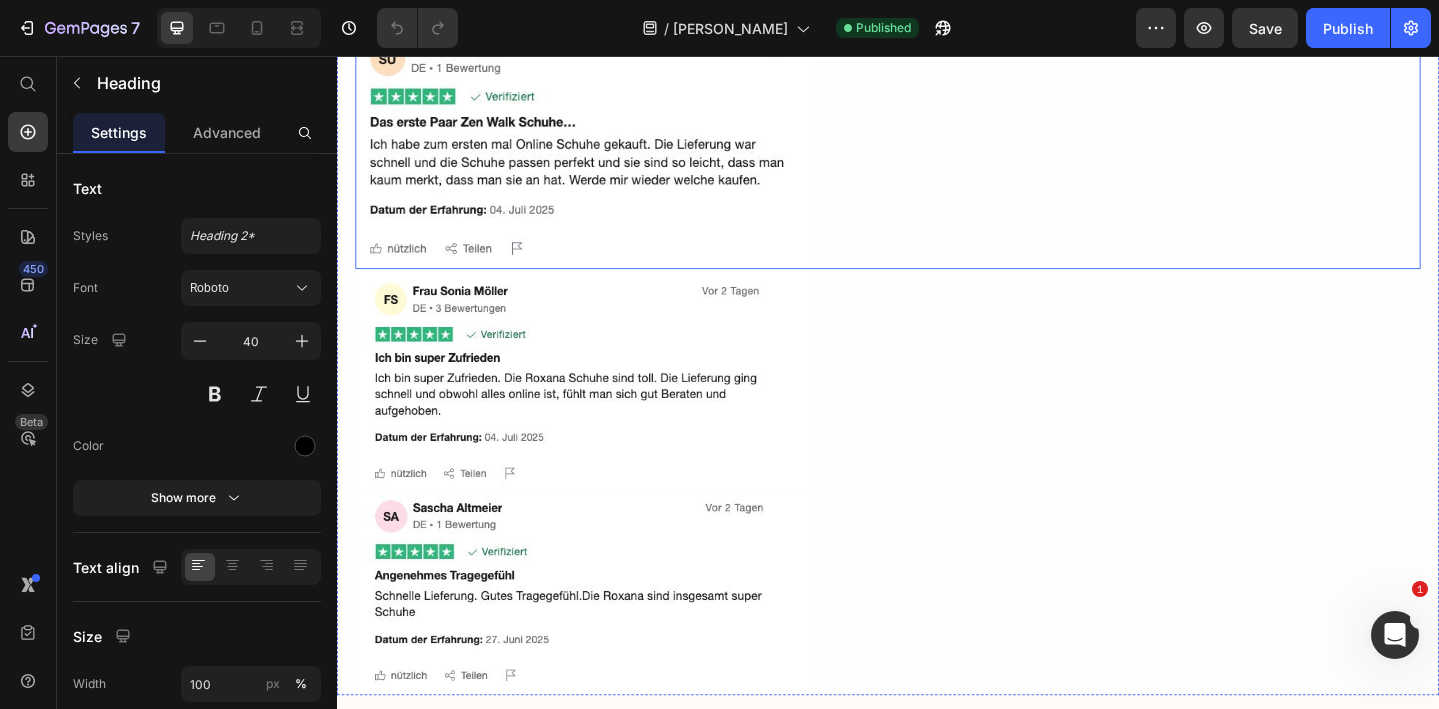 scroll, scrollTop: 6682, scrollLeft: 0, axis: vertical 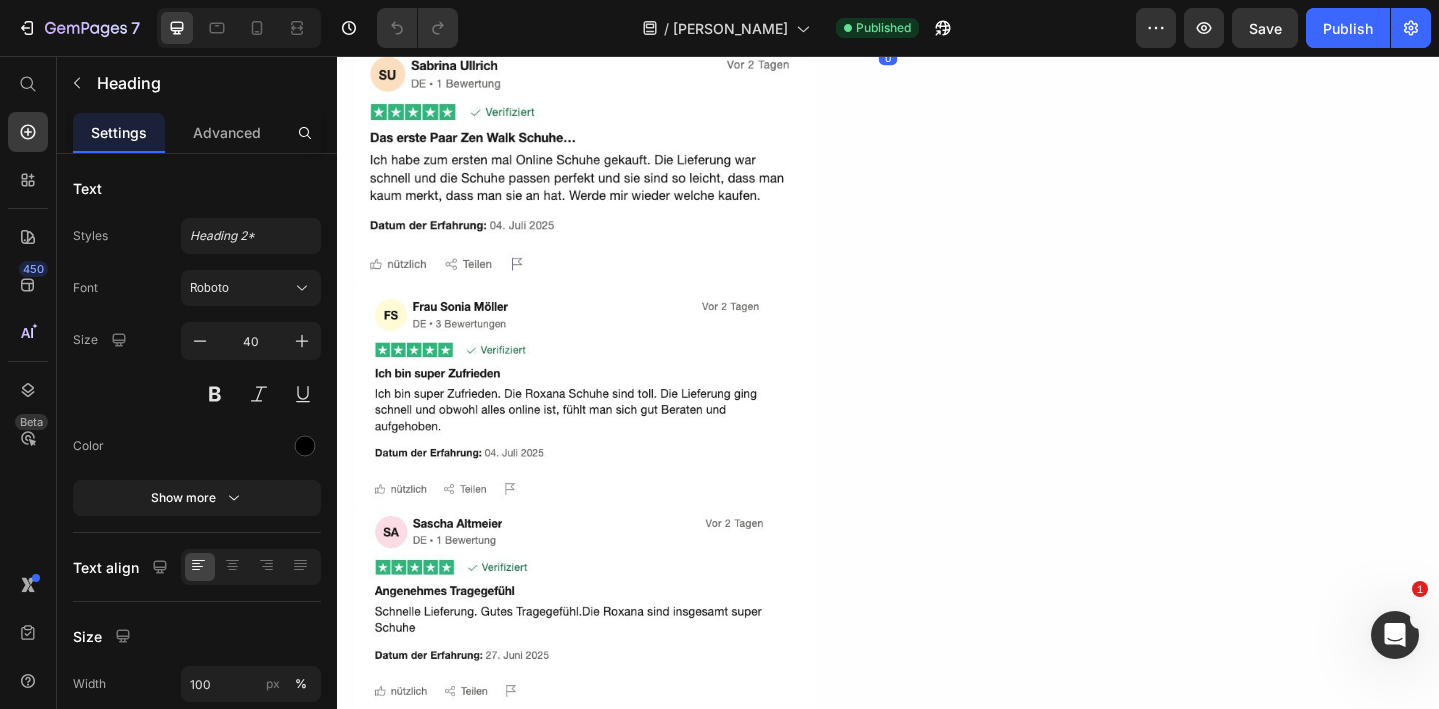 click at bounding box center [937, -80] 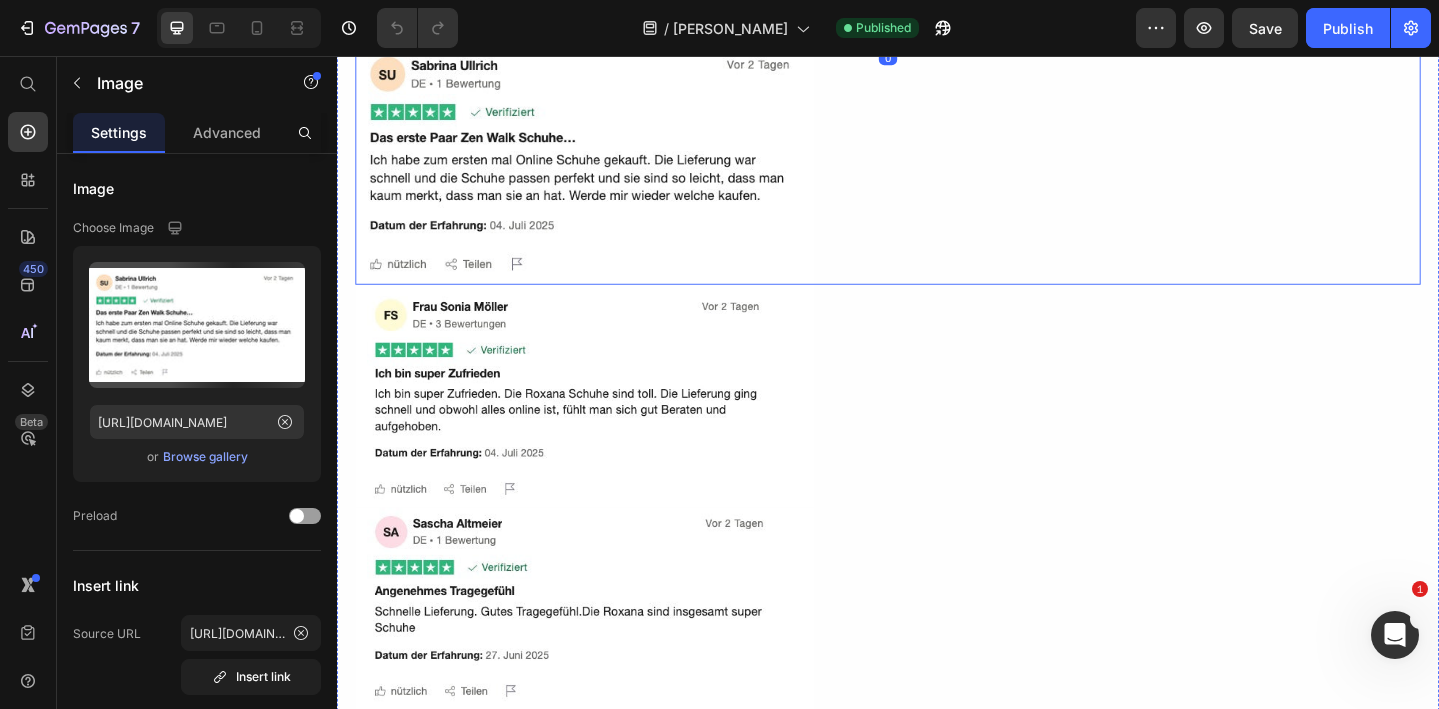 click at bounding box center (937, 173) 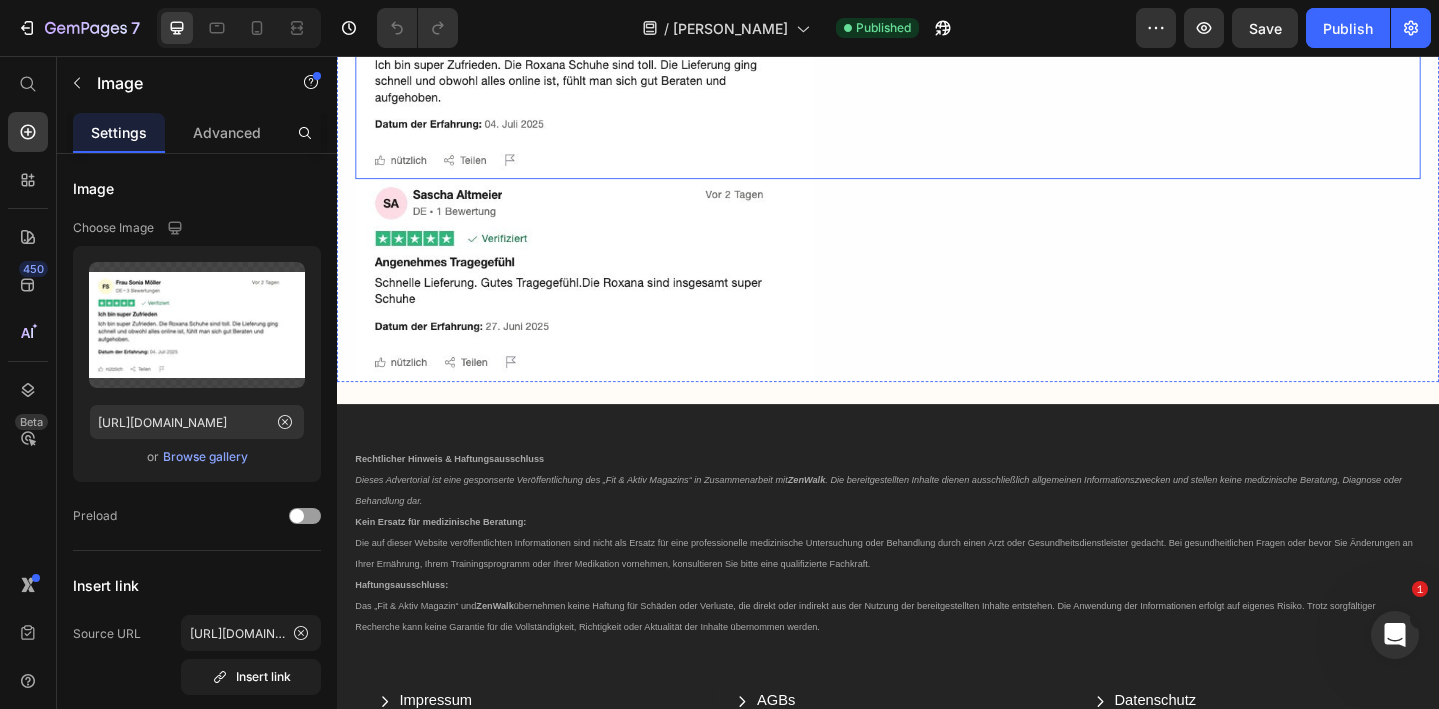 click at bounding box center [937, 68] 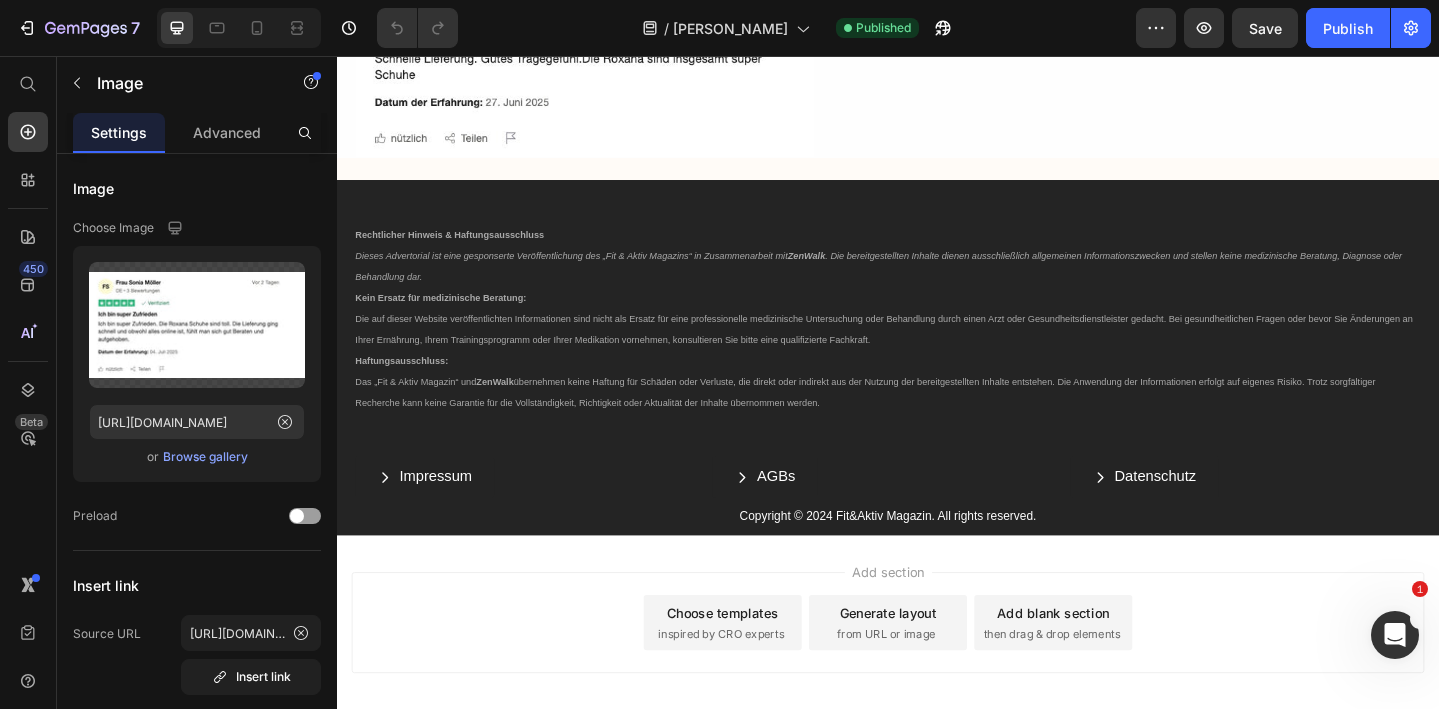 scroll, scrollTop: 7356, scrollLeft: 0, axis: vertical 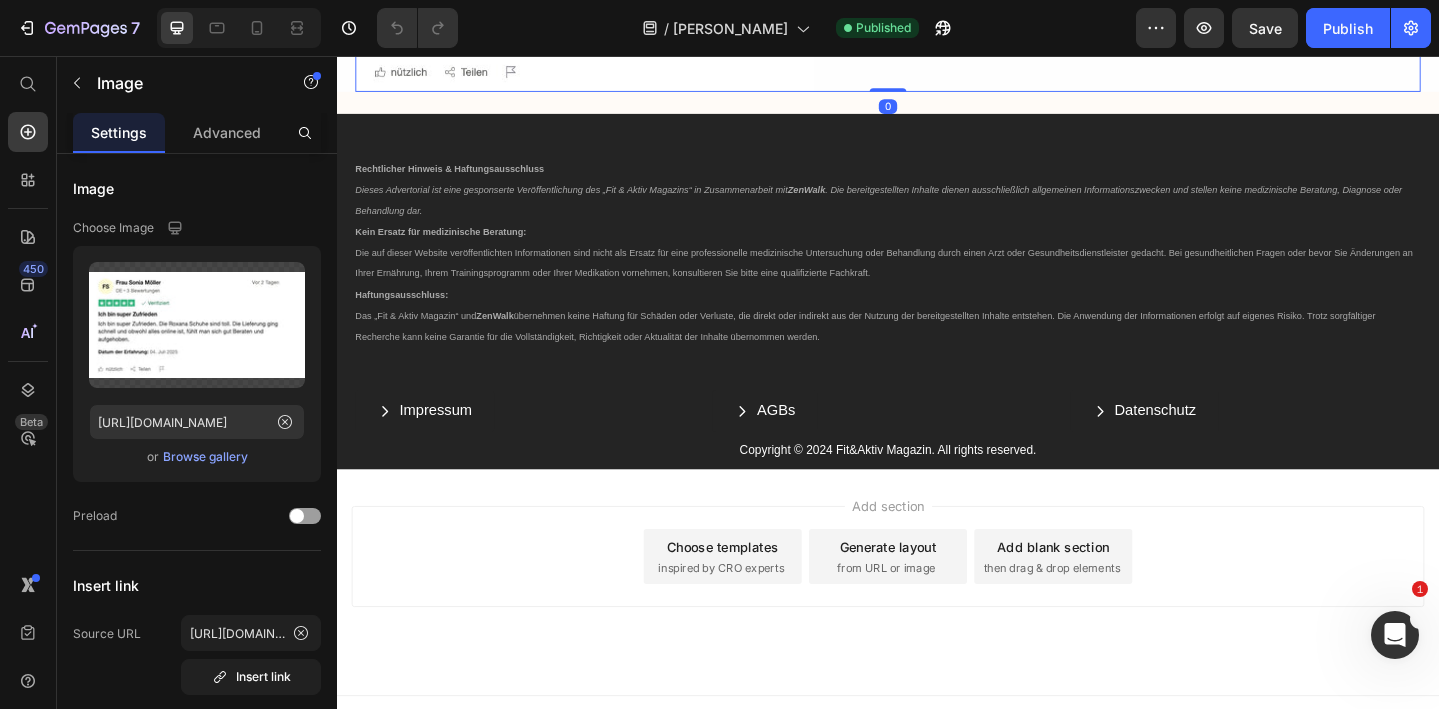 click at bounding box center (937, -16) 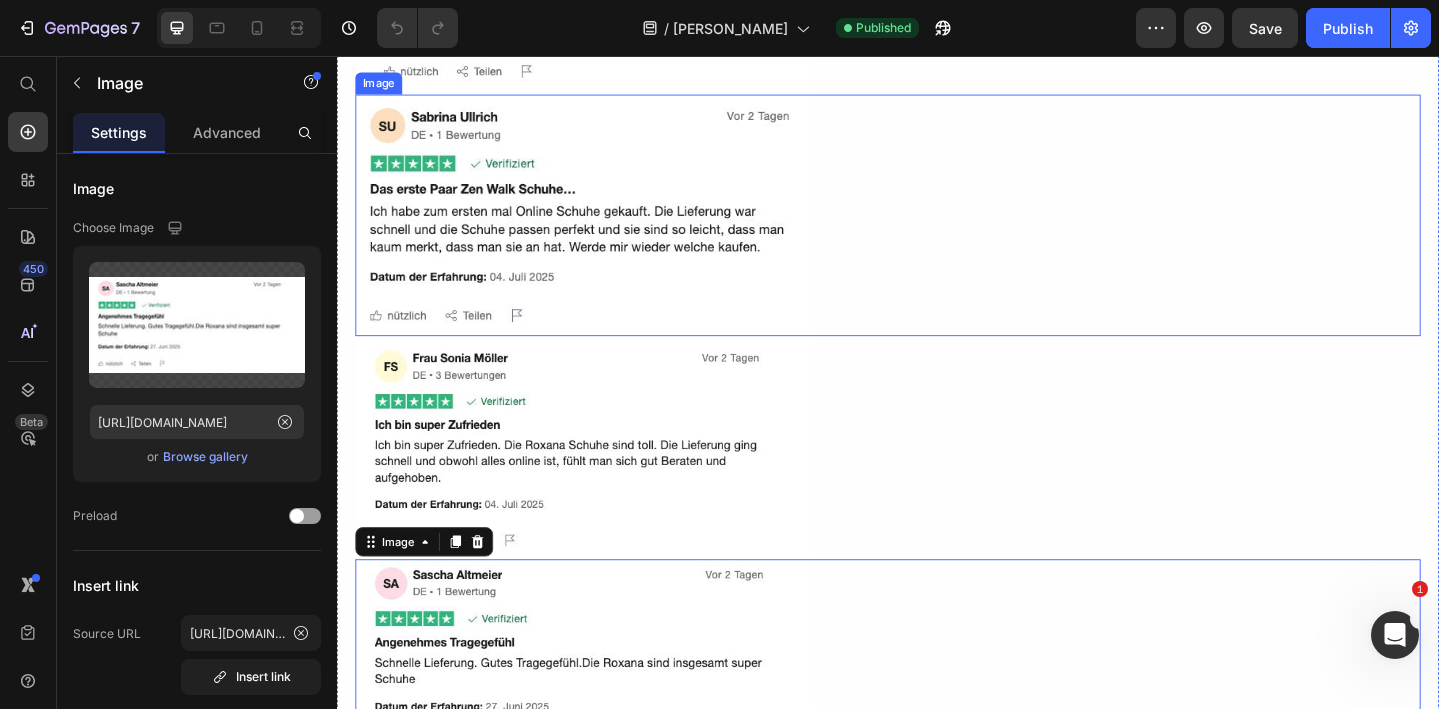 scroll, scrollTop: 6586, scrollLeft: 0, axis: vertical 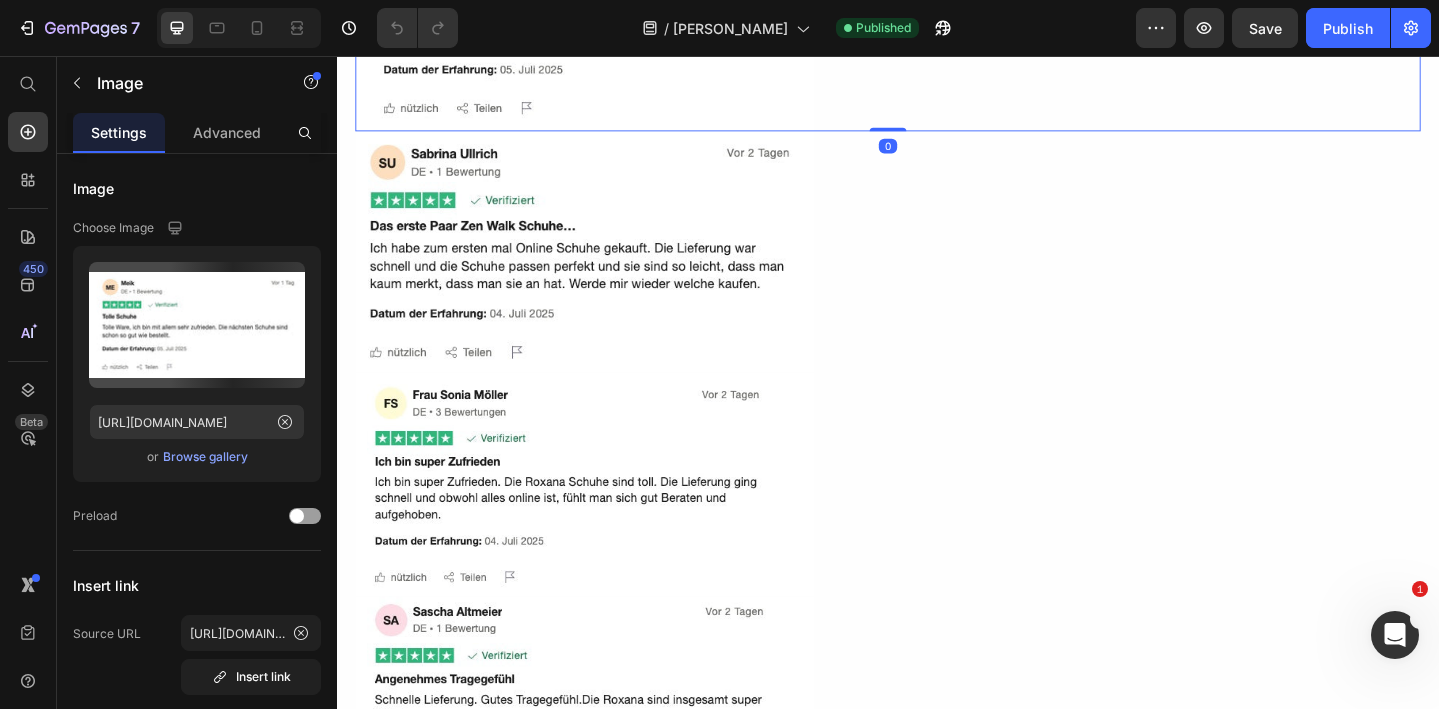 click at bounding box center [937, 16] 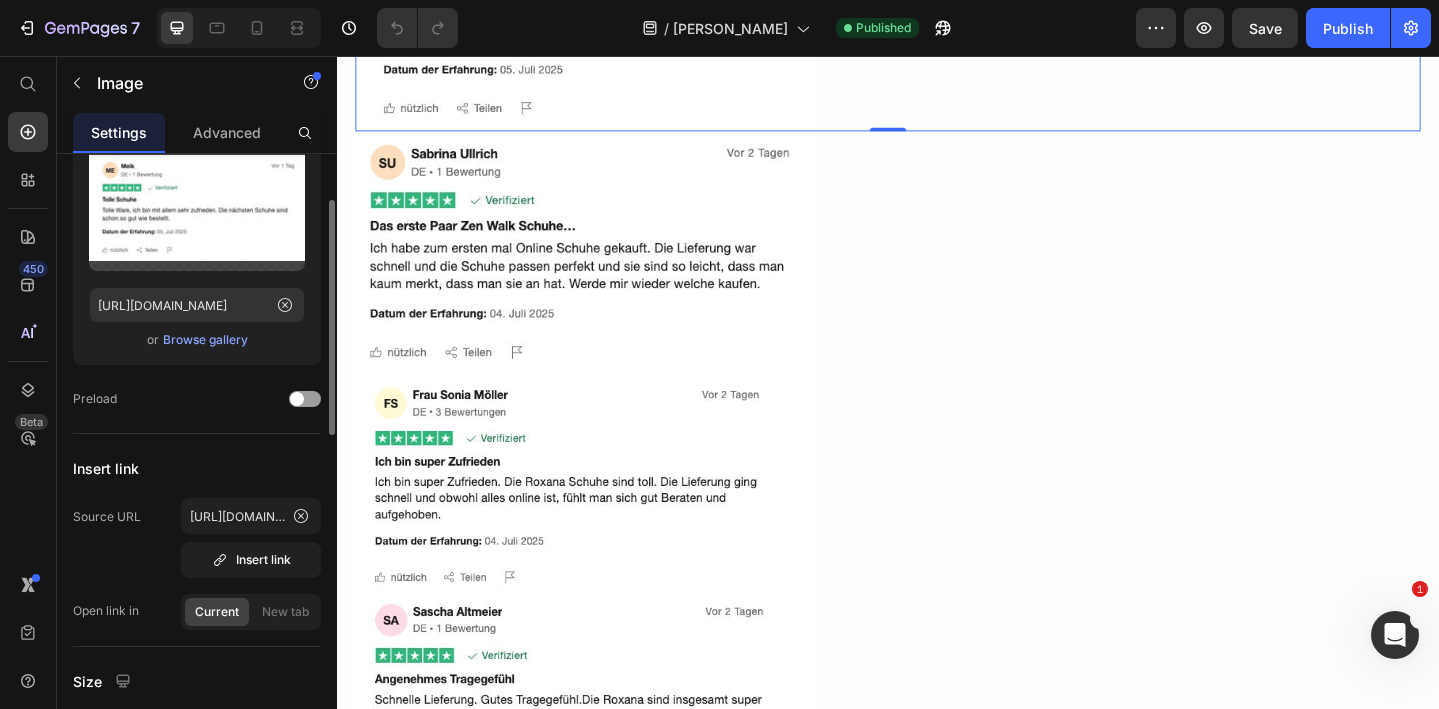 scroll, scrollTop: 119, scrollLeft: 0, axis: vertical 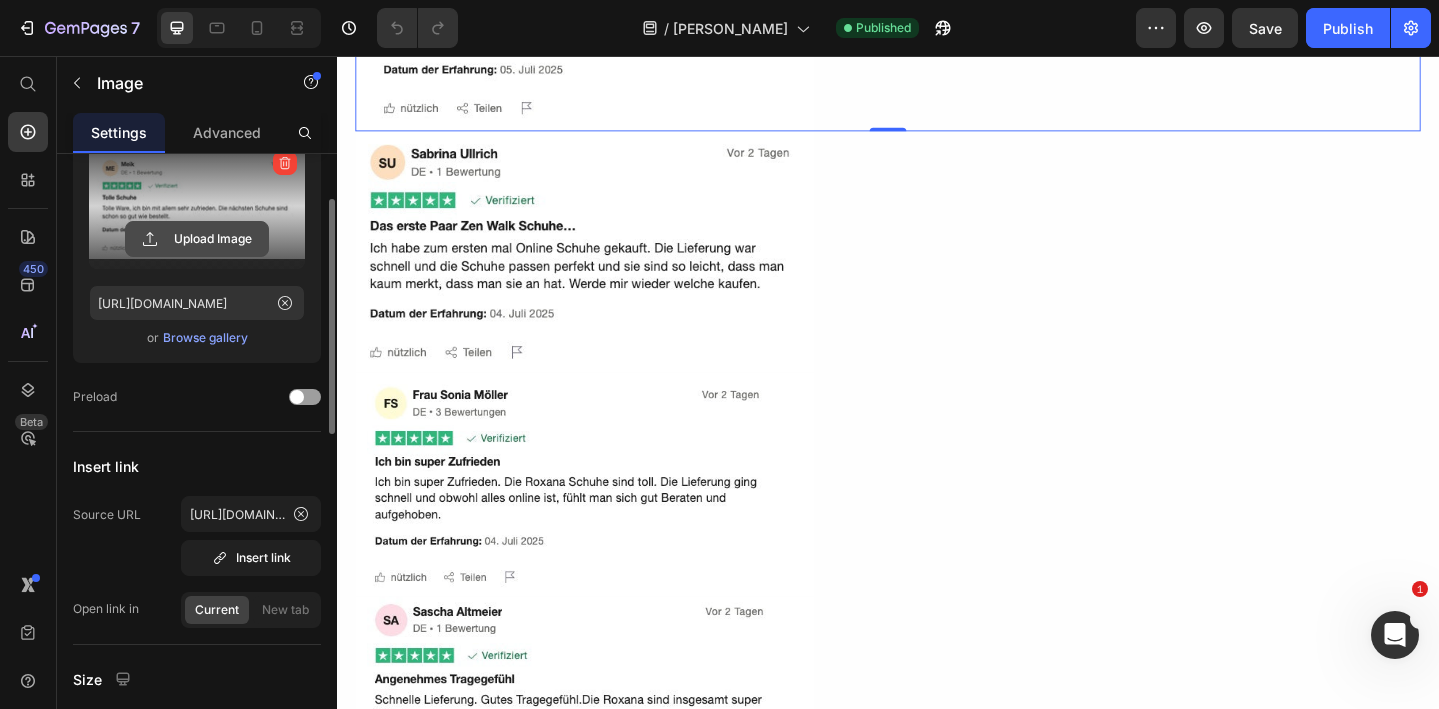 click 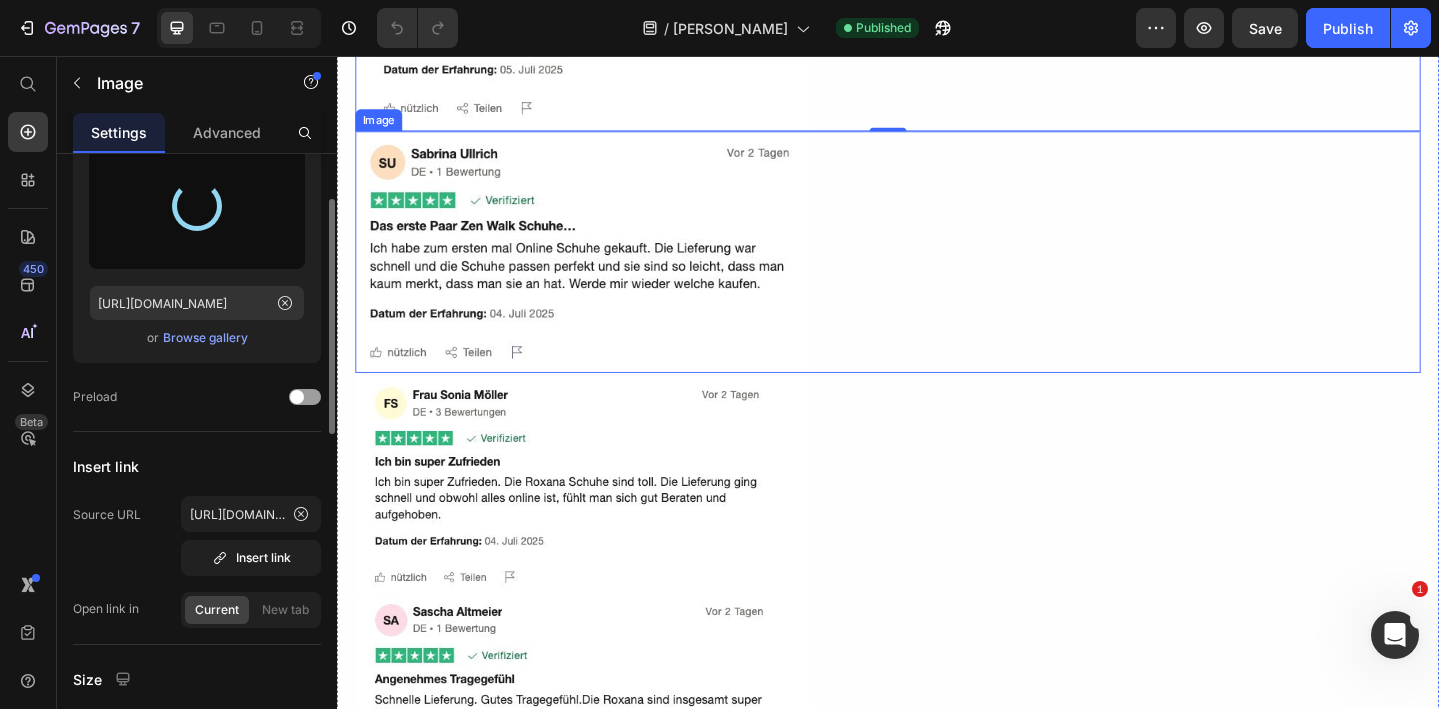 type on "[URL][DOMAIN_NAME]" 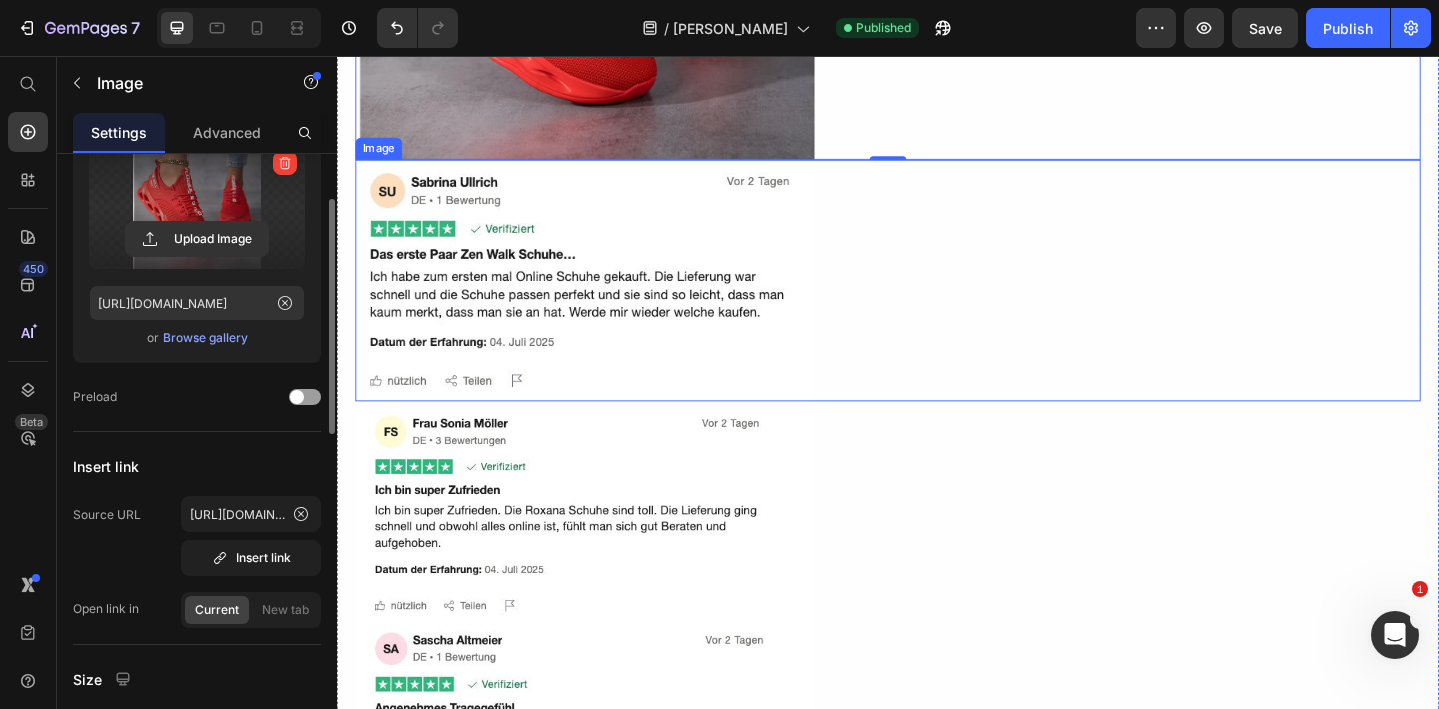 scroll, scrollTop: 6945, scrollLeft: 0, axis: vertical 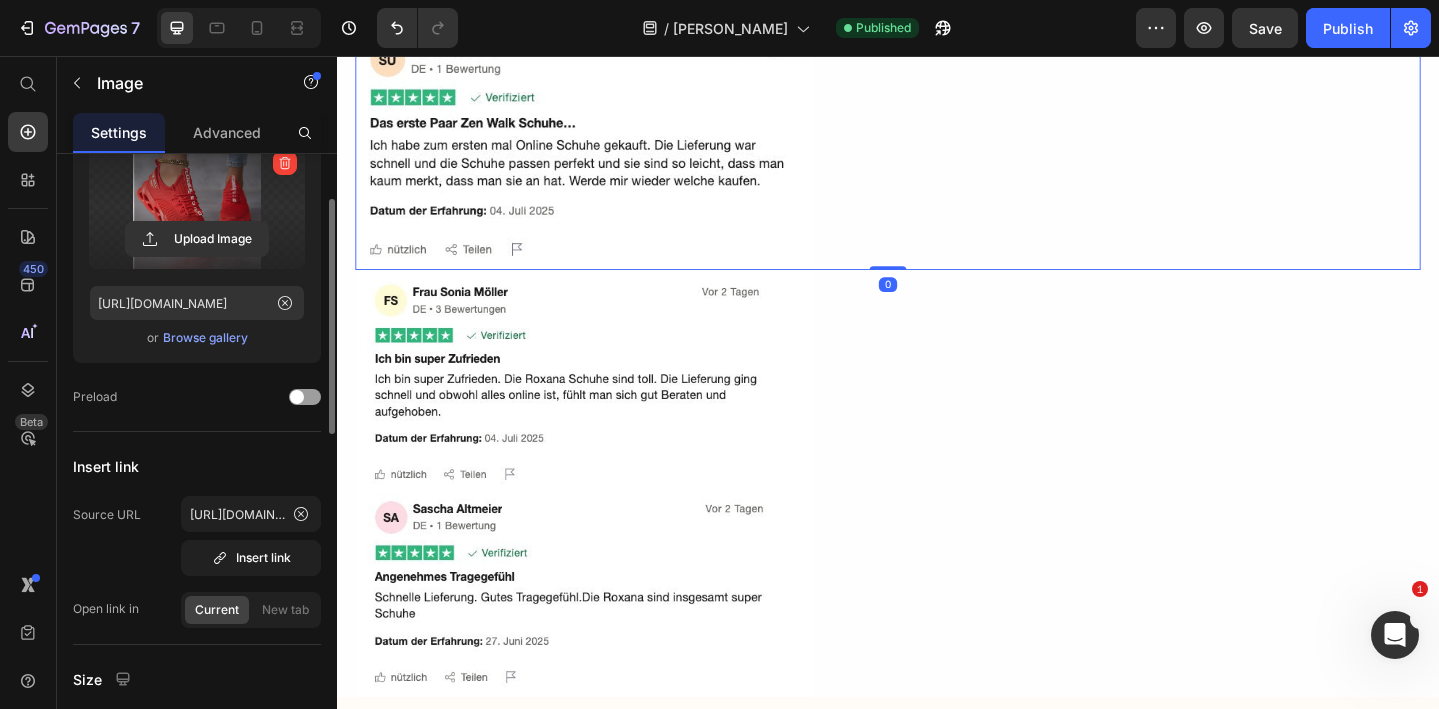 click at bounding box center [937, 157] 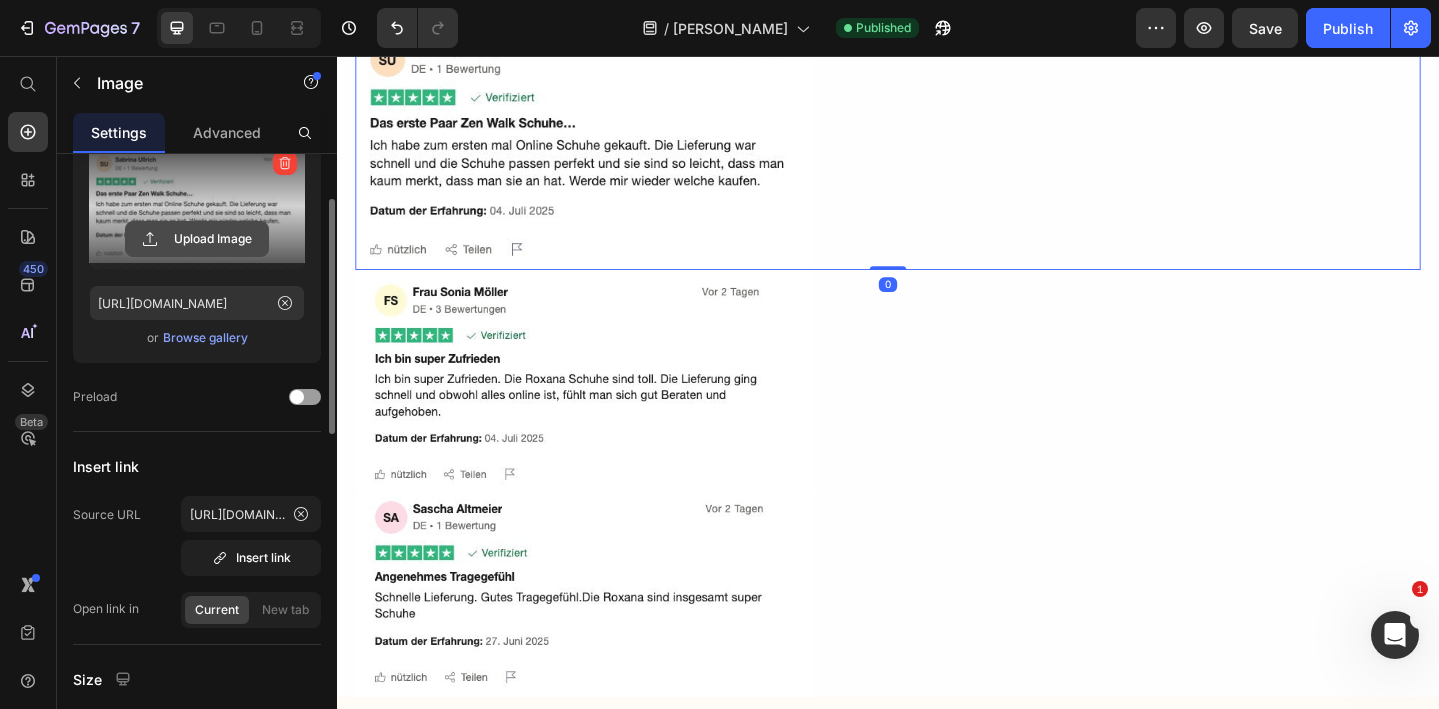 click 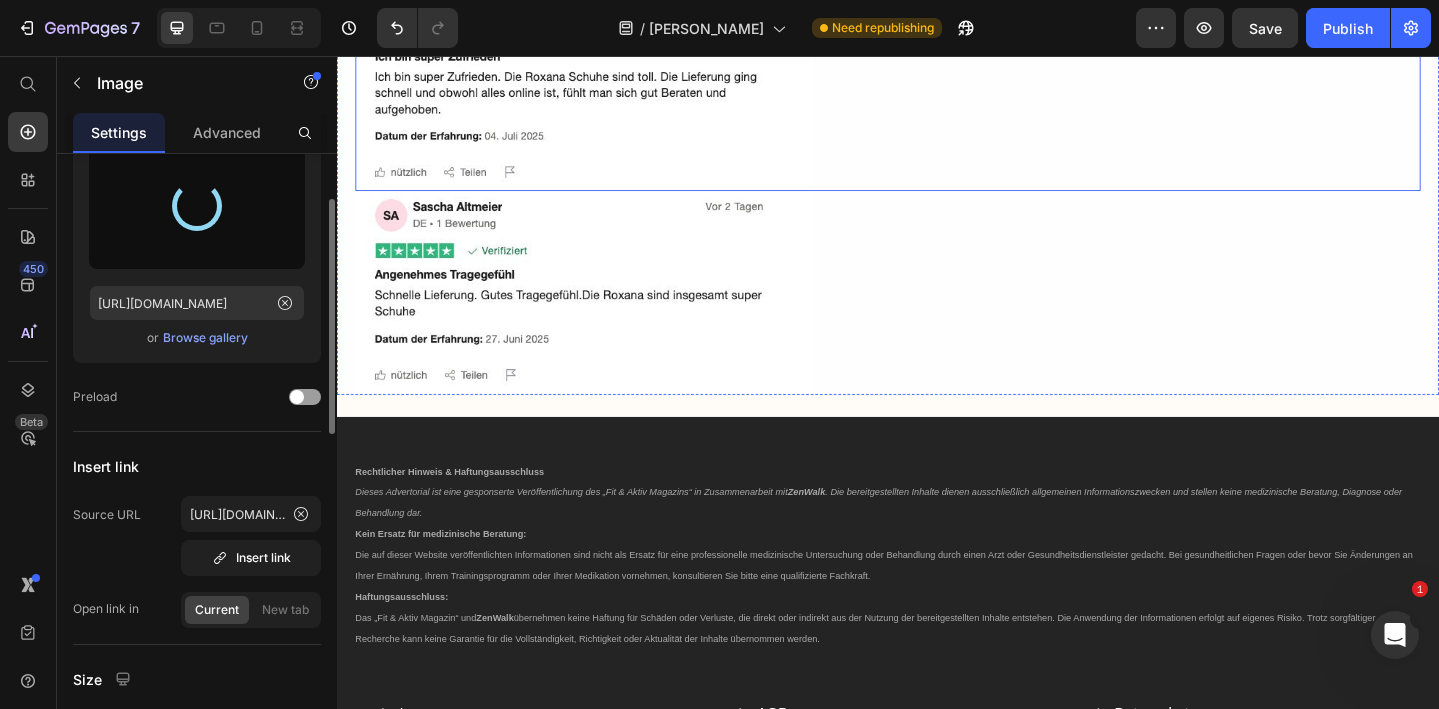 scroll, scrollTop: 7336, scrollLeft: 0, axis: vertical 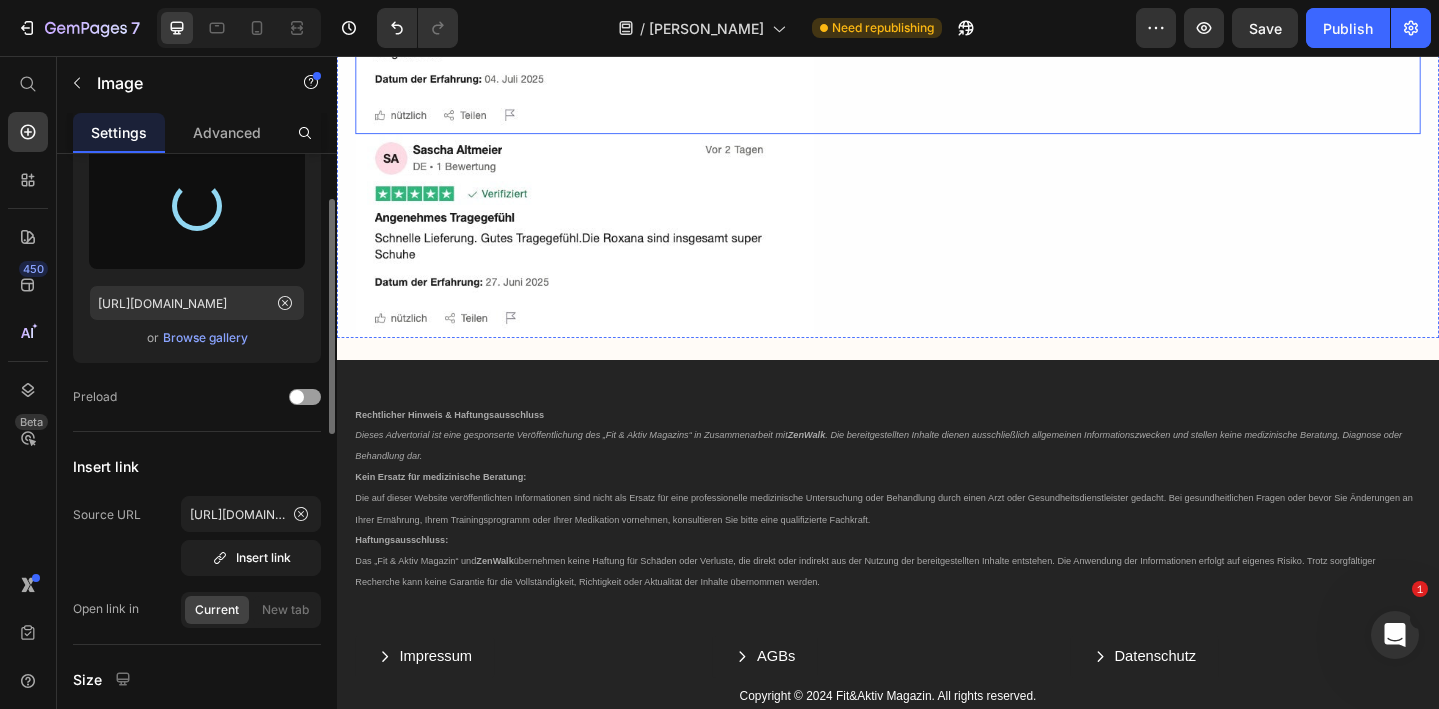 type on "[URL][DOMAIN_NAME]" 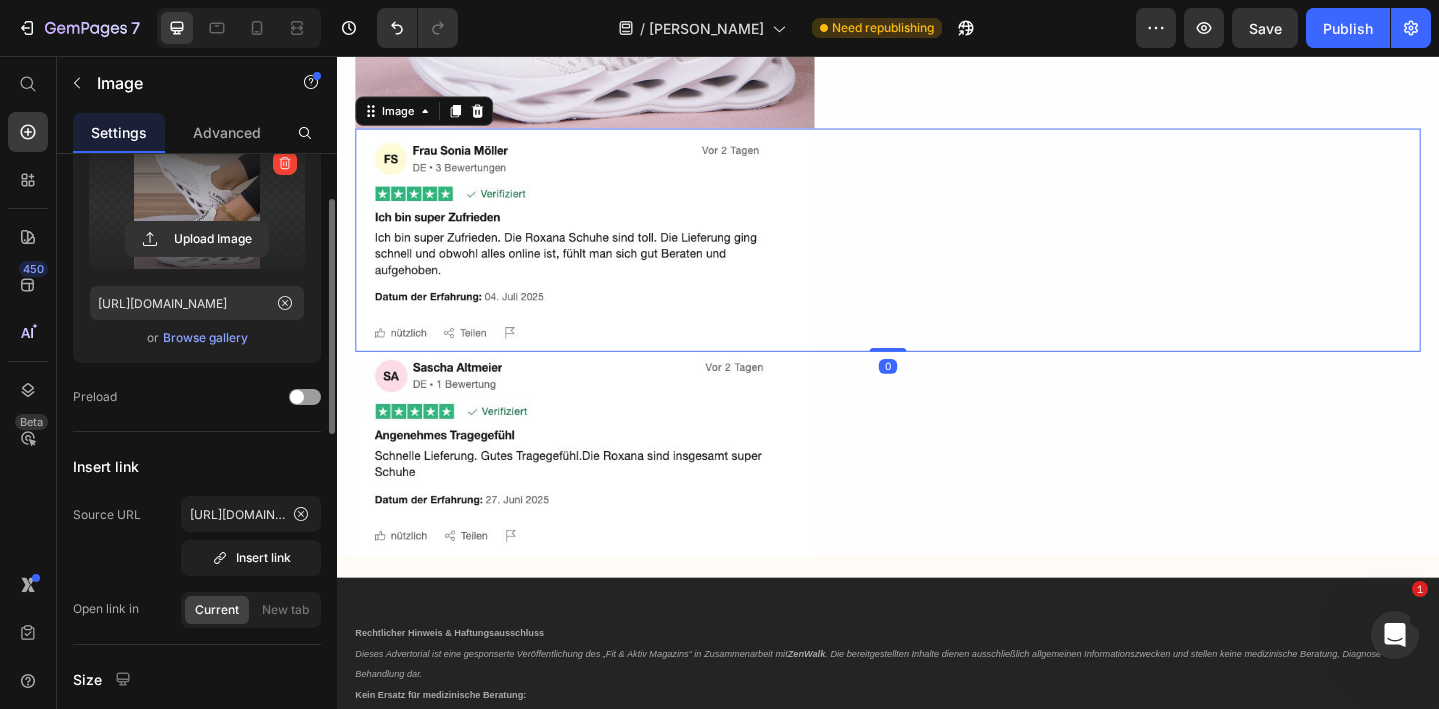 click at bounding box center [937, 256] 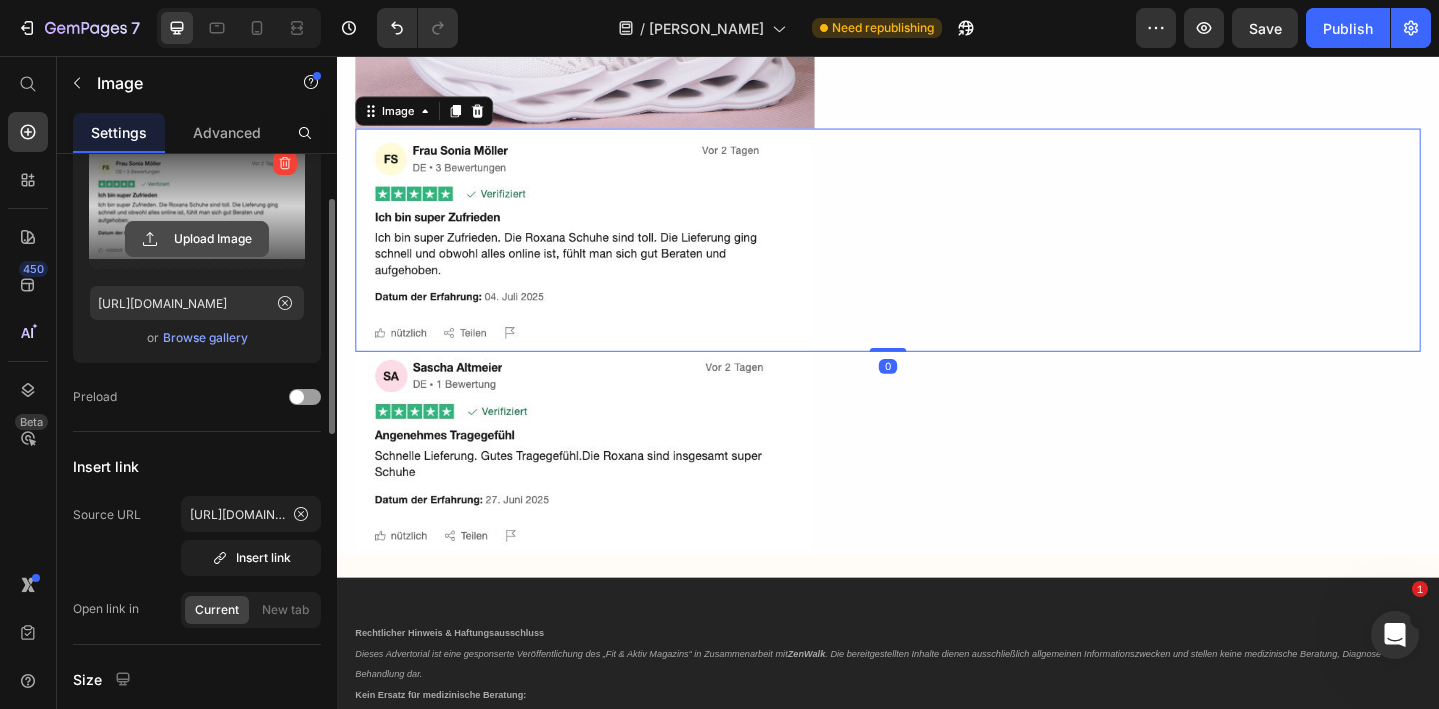 click 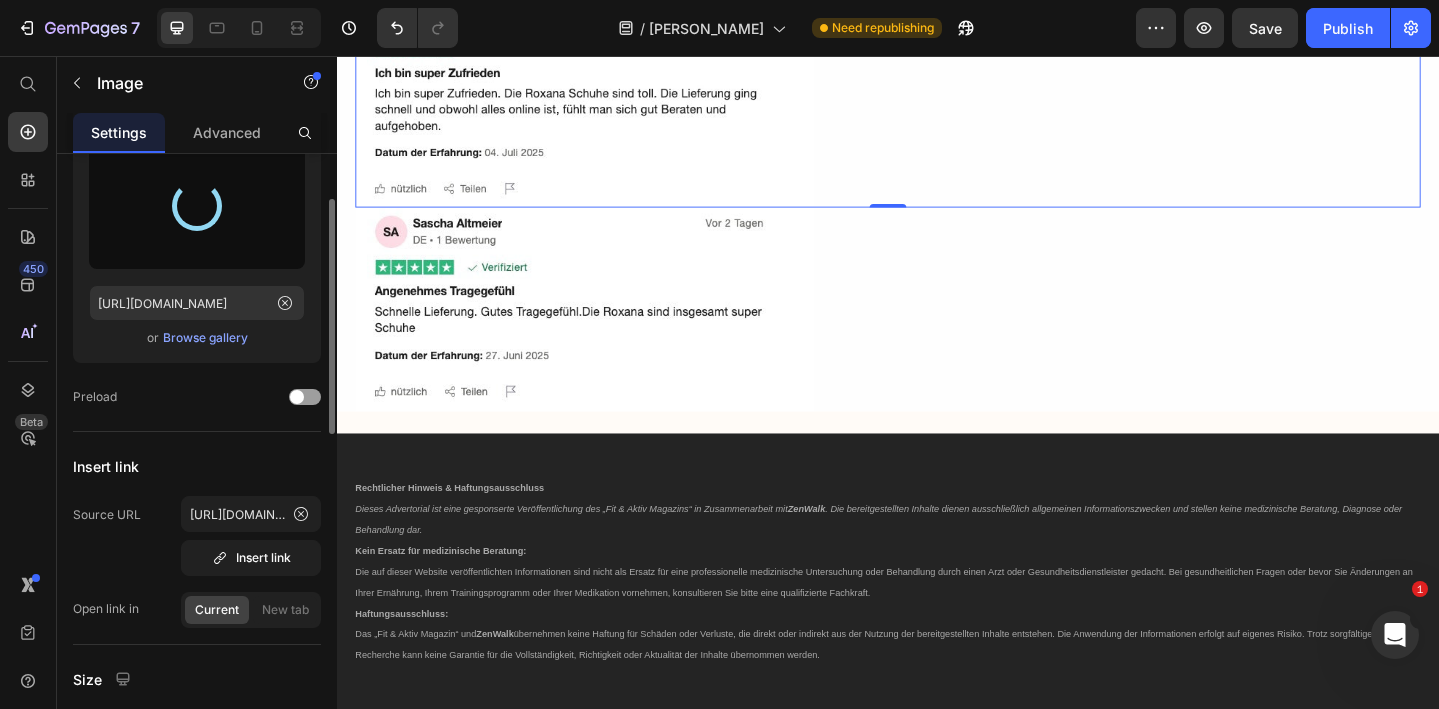 scroll, scrollTop: 7720, scrollLeft: 0, axis: vertical 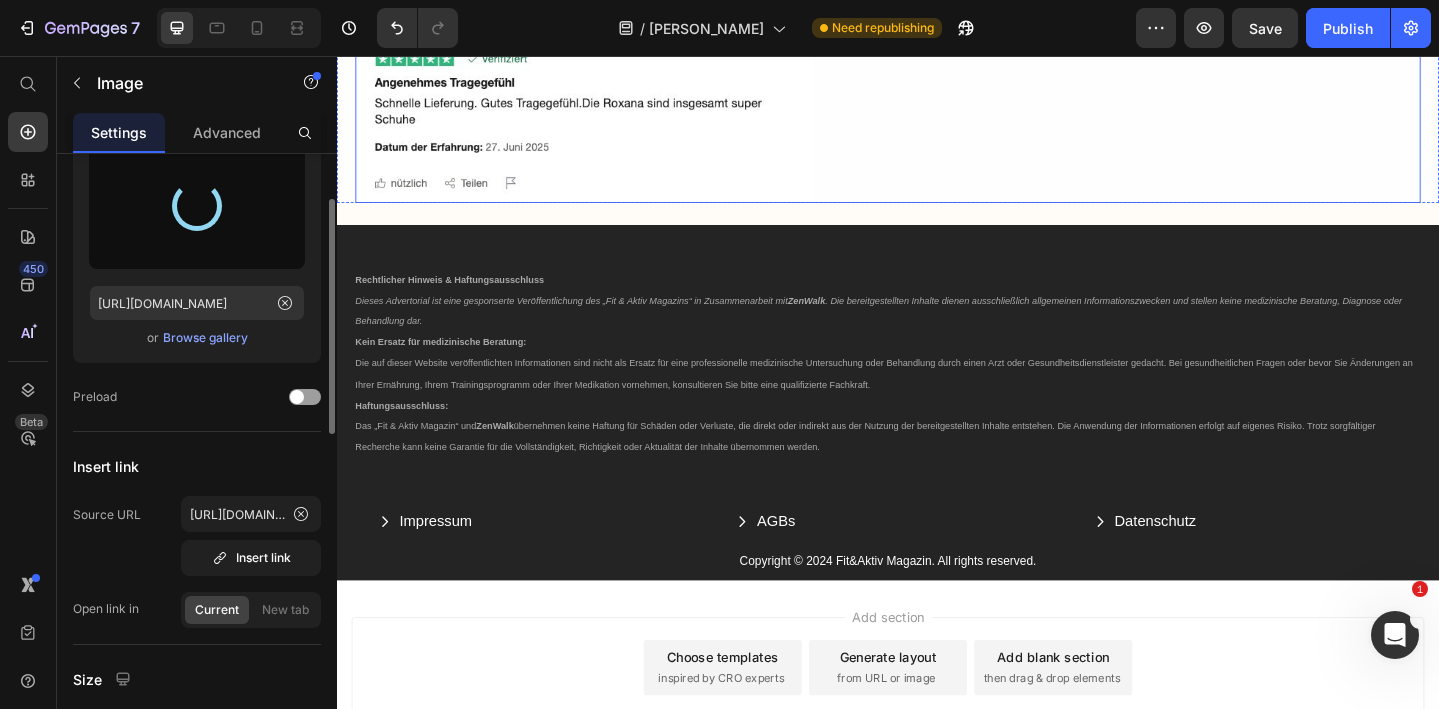 type on "[URL][DOMAIN_NAME]" 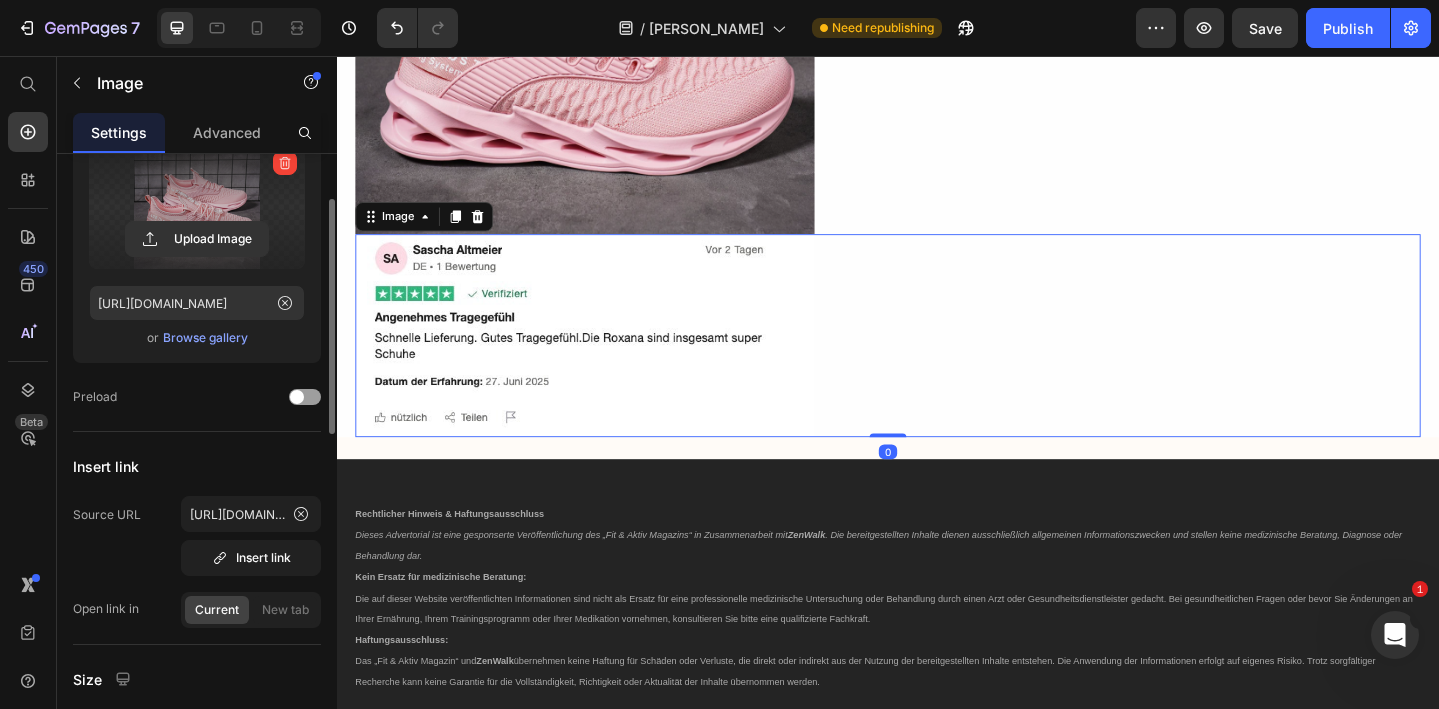 click at bounding box center (937, 360) 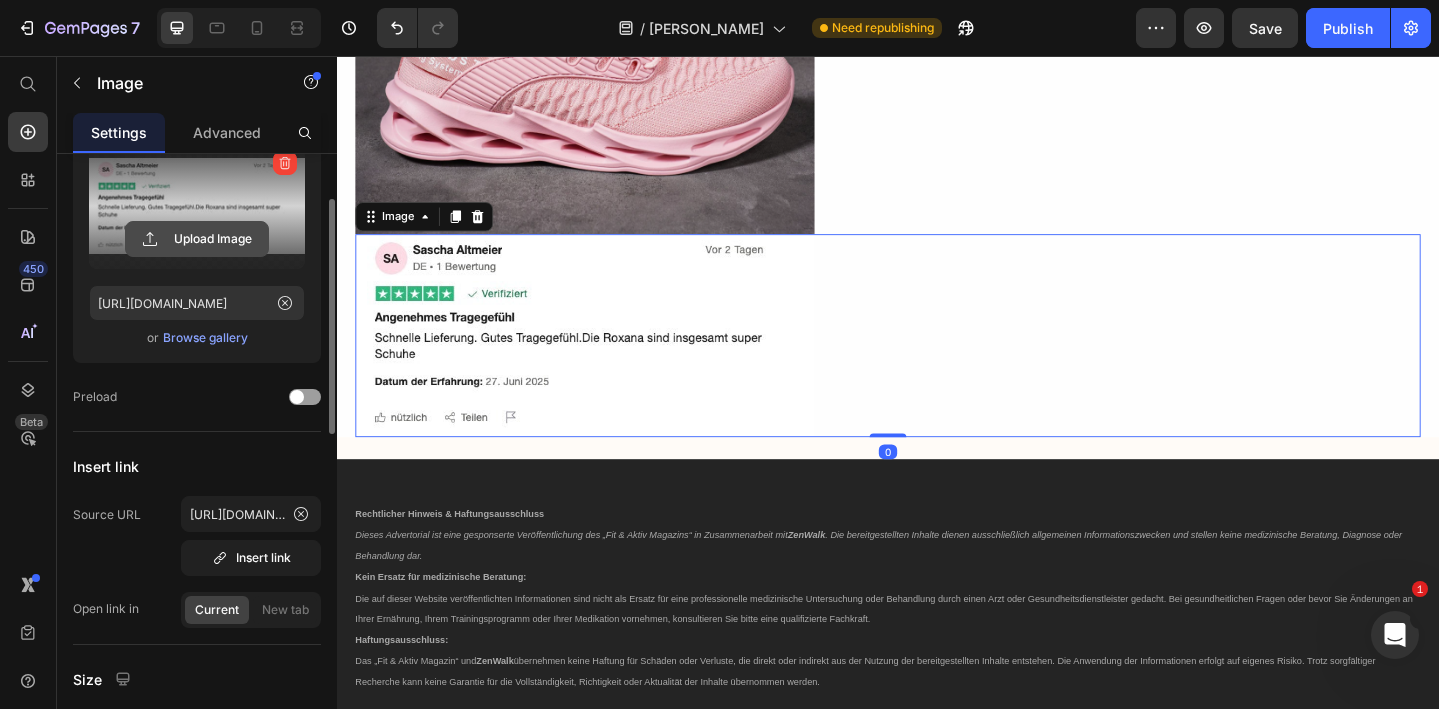 click 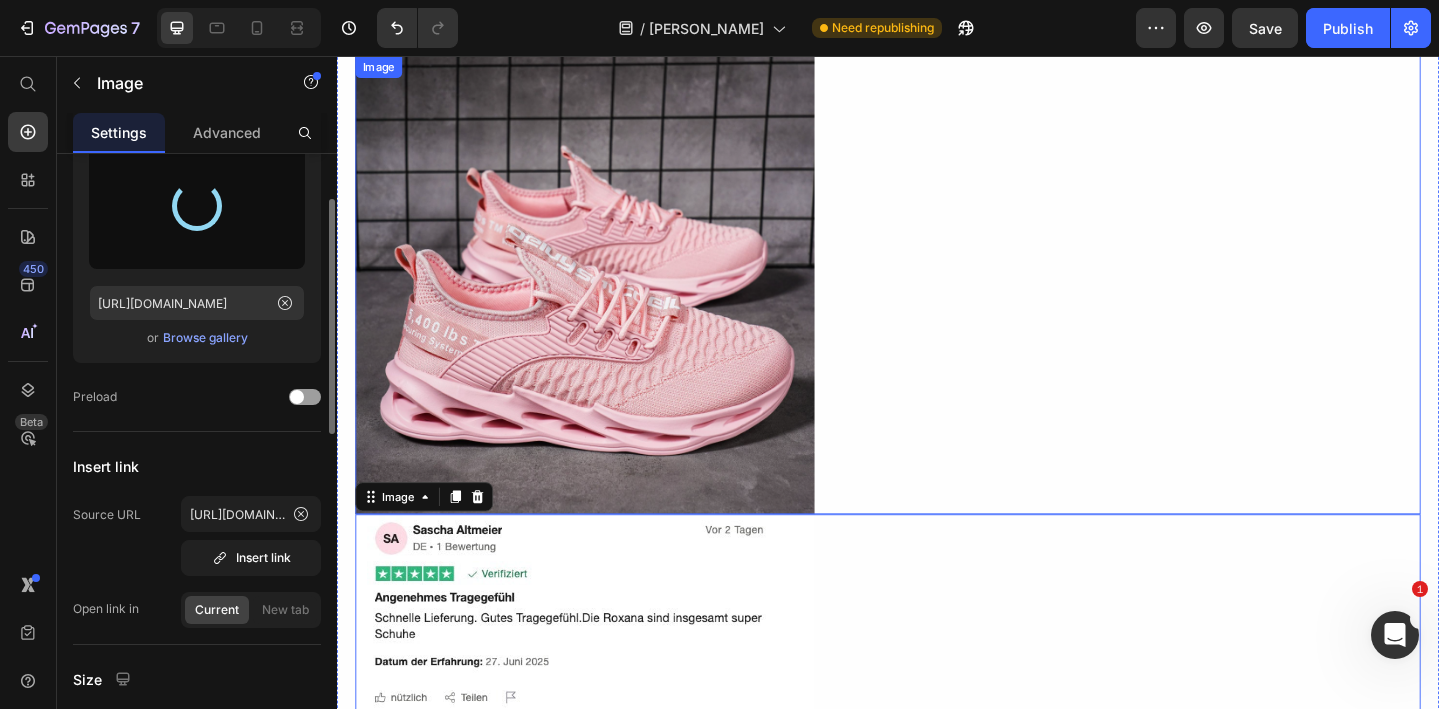 scroll, scrollTop: 7418, scrollLeft: 0, axis: vertical 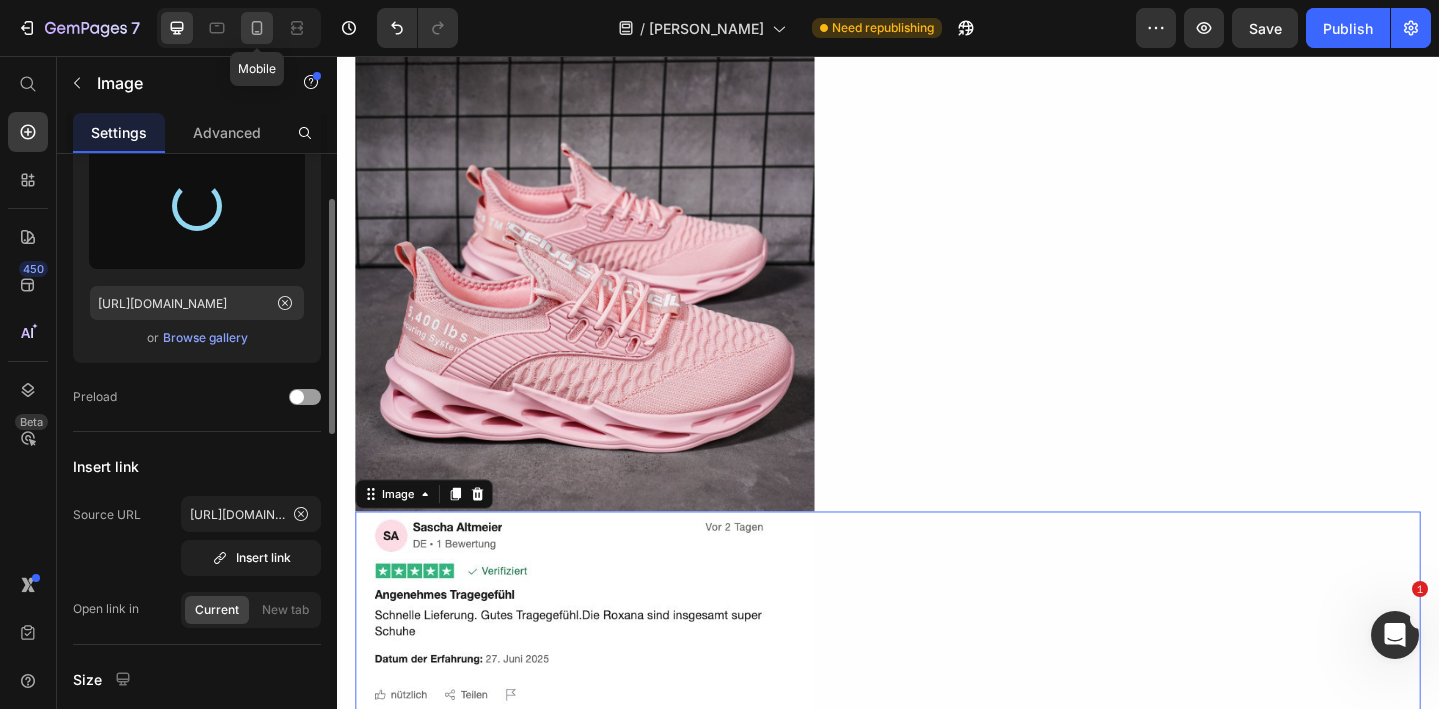 type on "[URL][DOMAIN_NAME]" 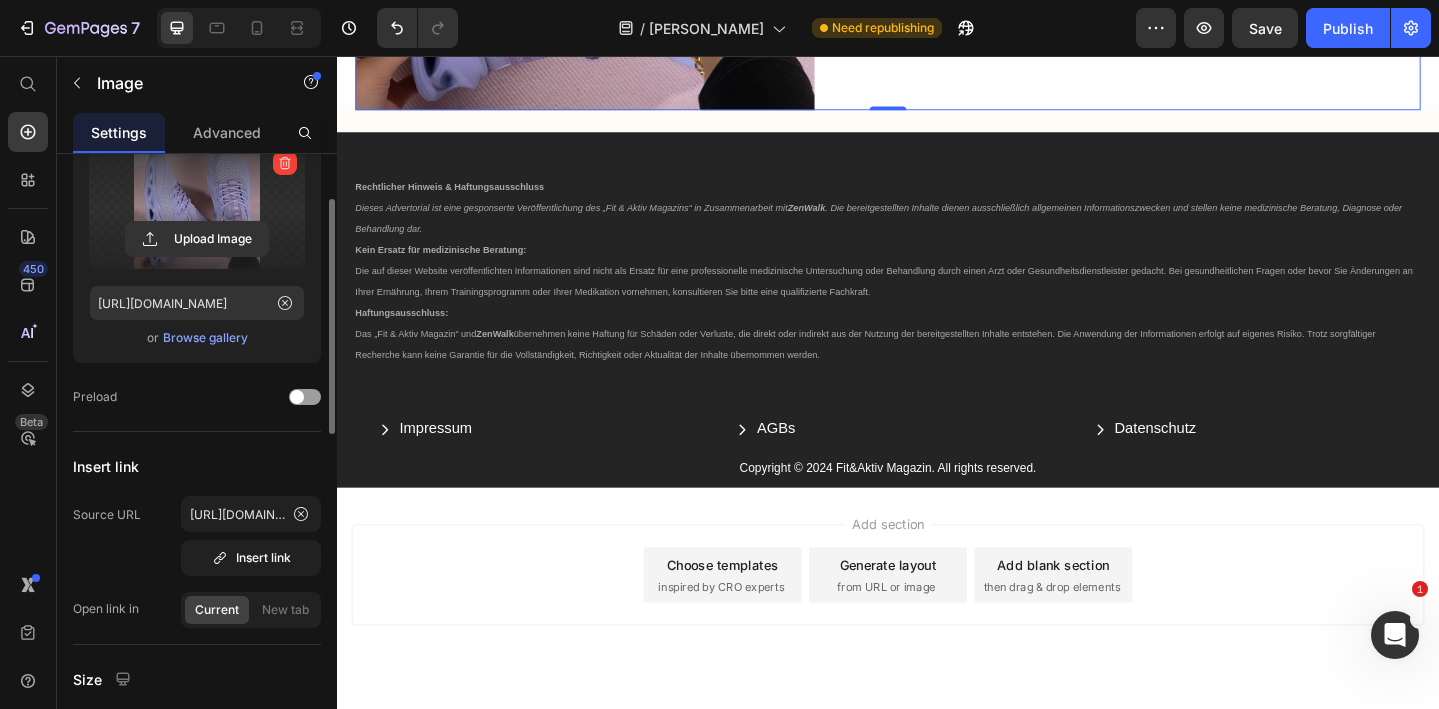scroll, scrollTop: 8361, scrollLeft: 0, axis: vertical 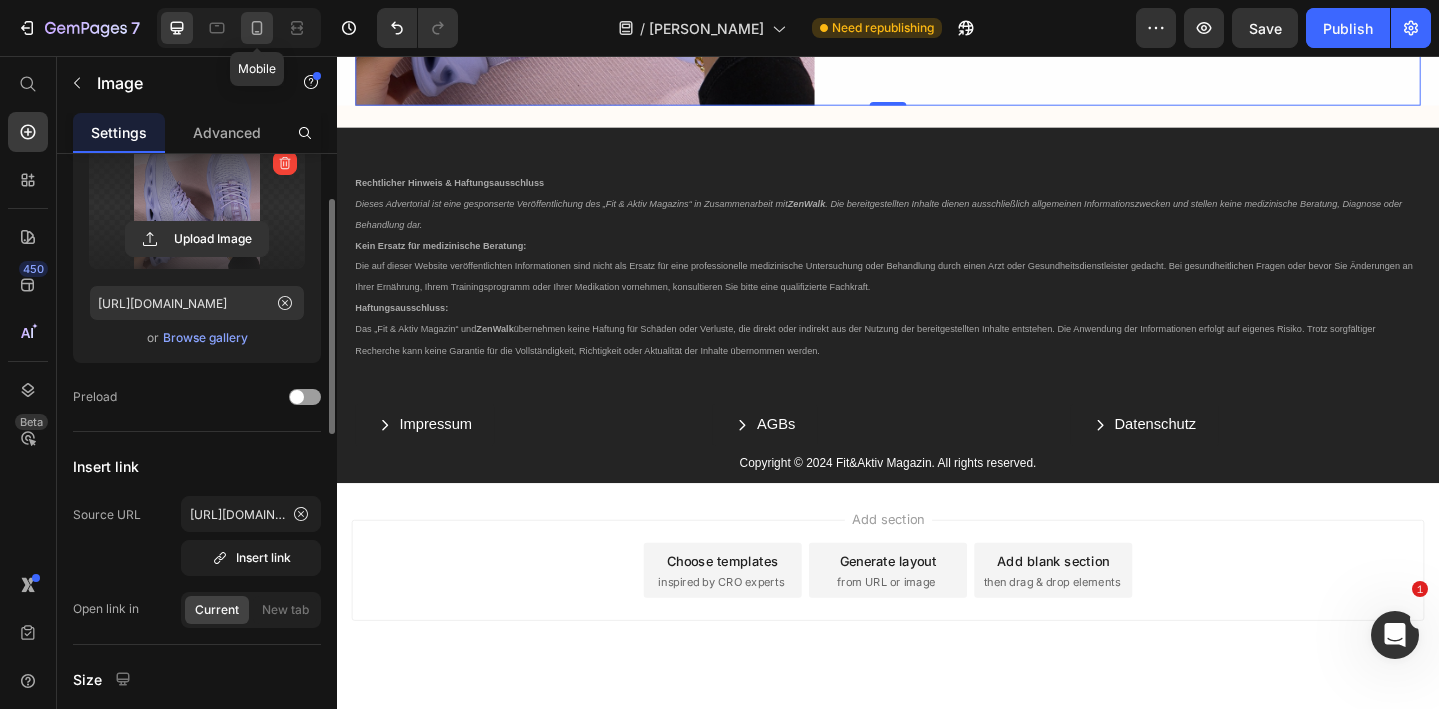 click 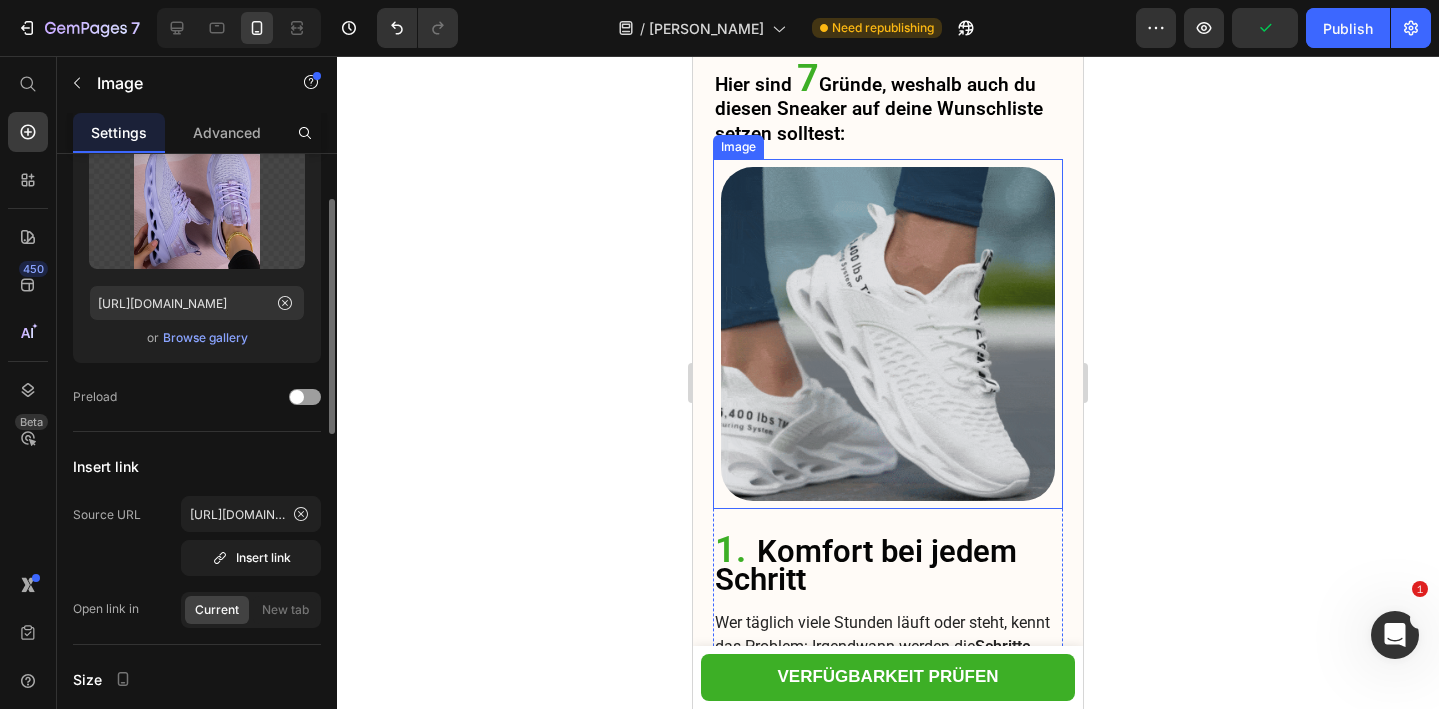 scroll, scrollTop: 1481, scrollLeft: 0, axis: vertical 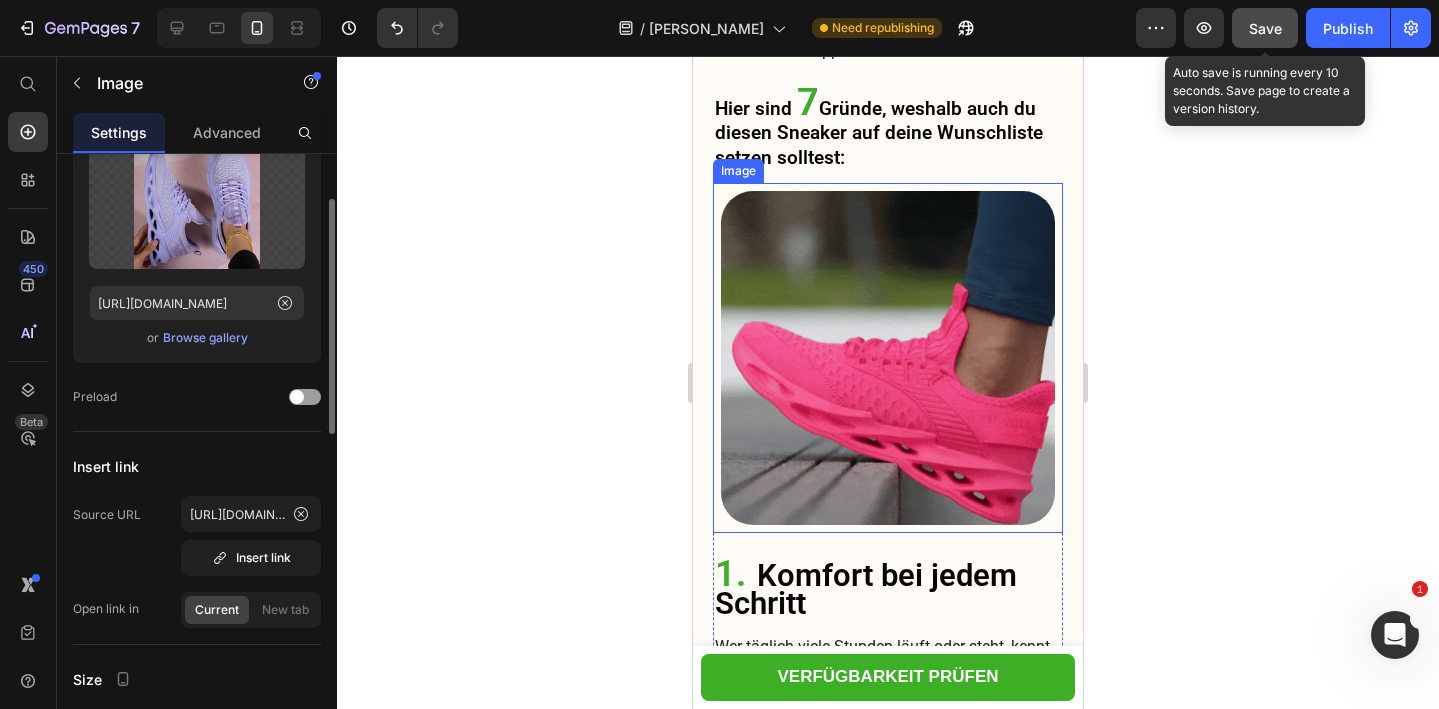 click on "Save" at bounding box center [1265, 28] 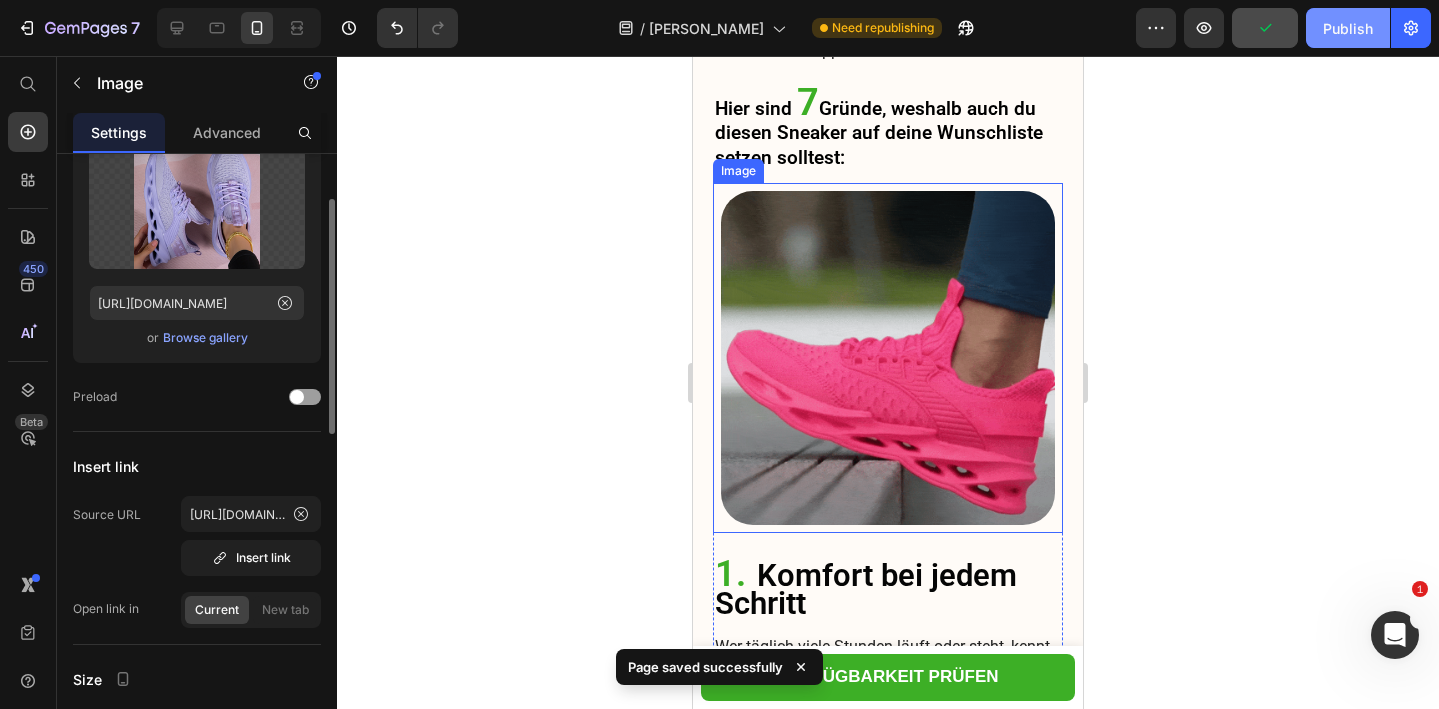 click on "Publish" at bounding box center (1348, 28) 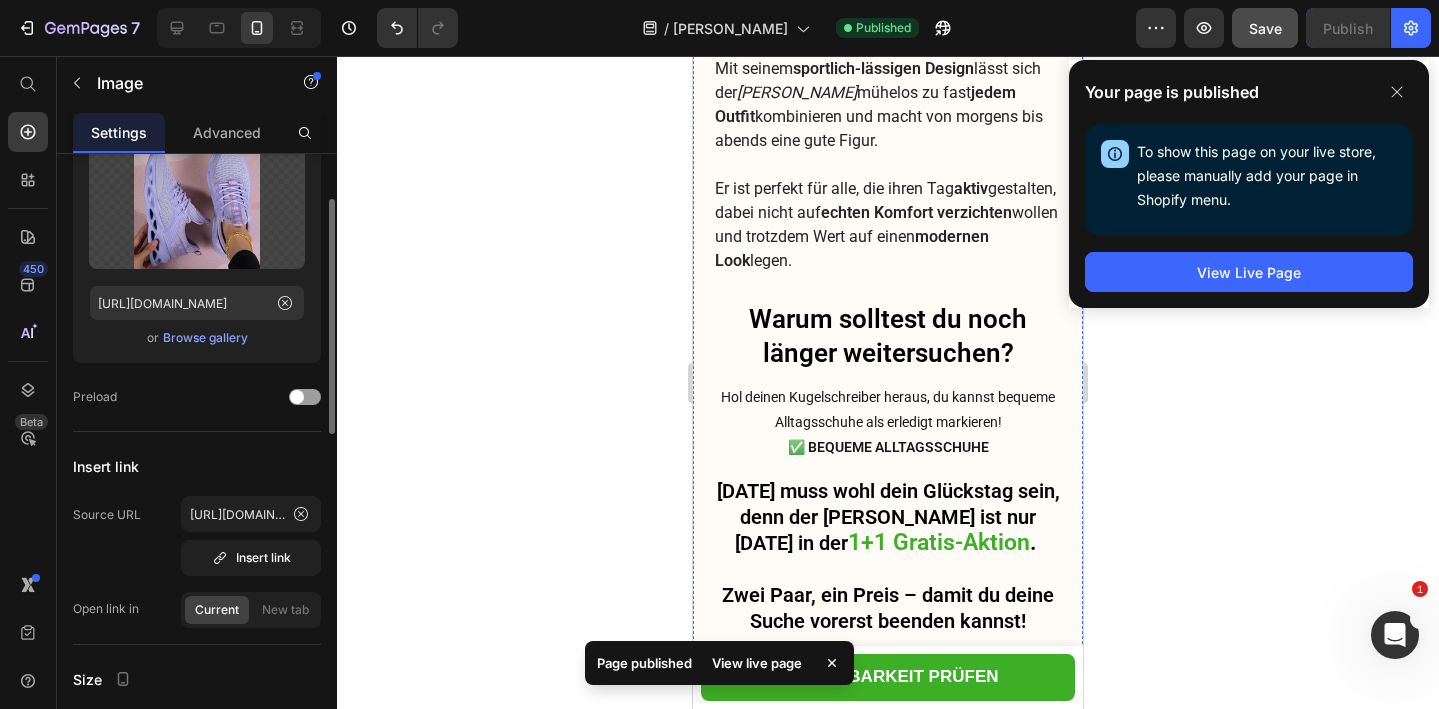 scroll, scrollTop: 5995, scrollLeft: 0, axis: vertical 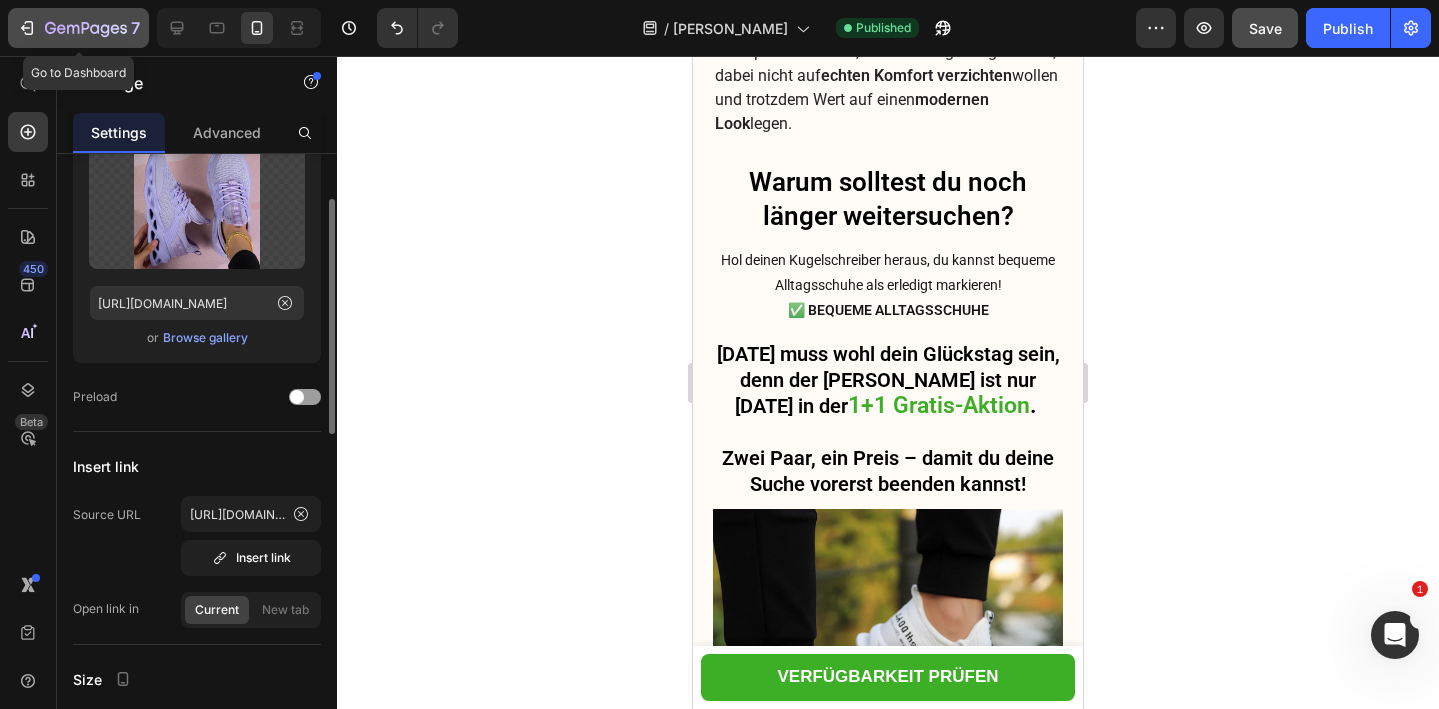 click 